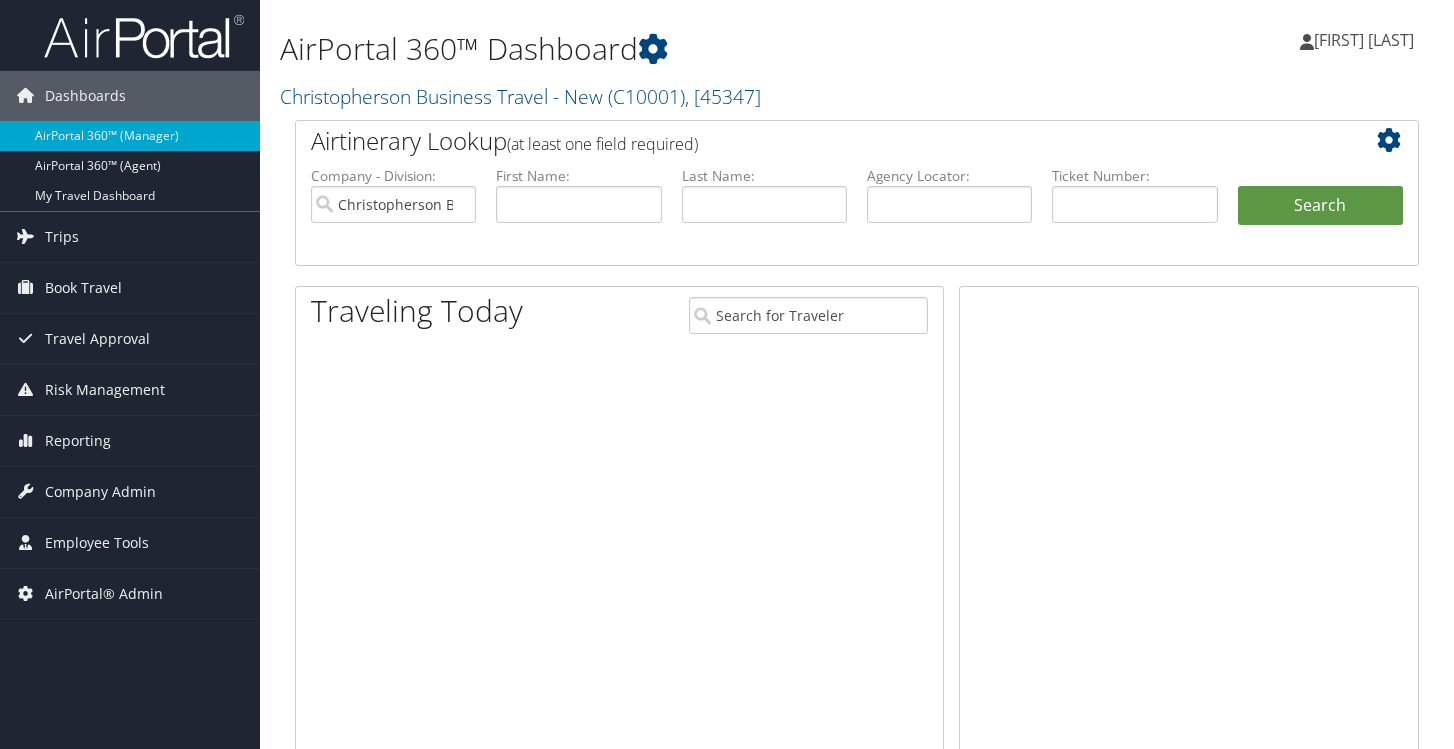 scroll, scrollTop: 0, scrollLeft: 0, axis: both 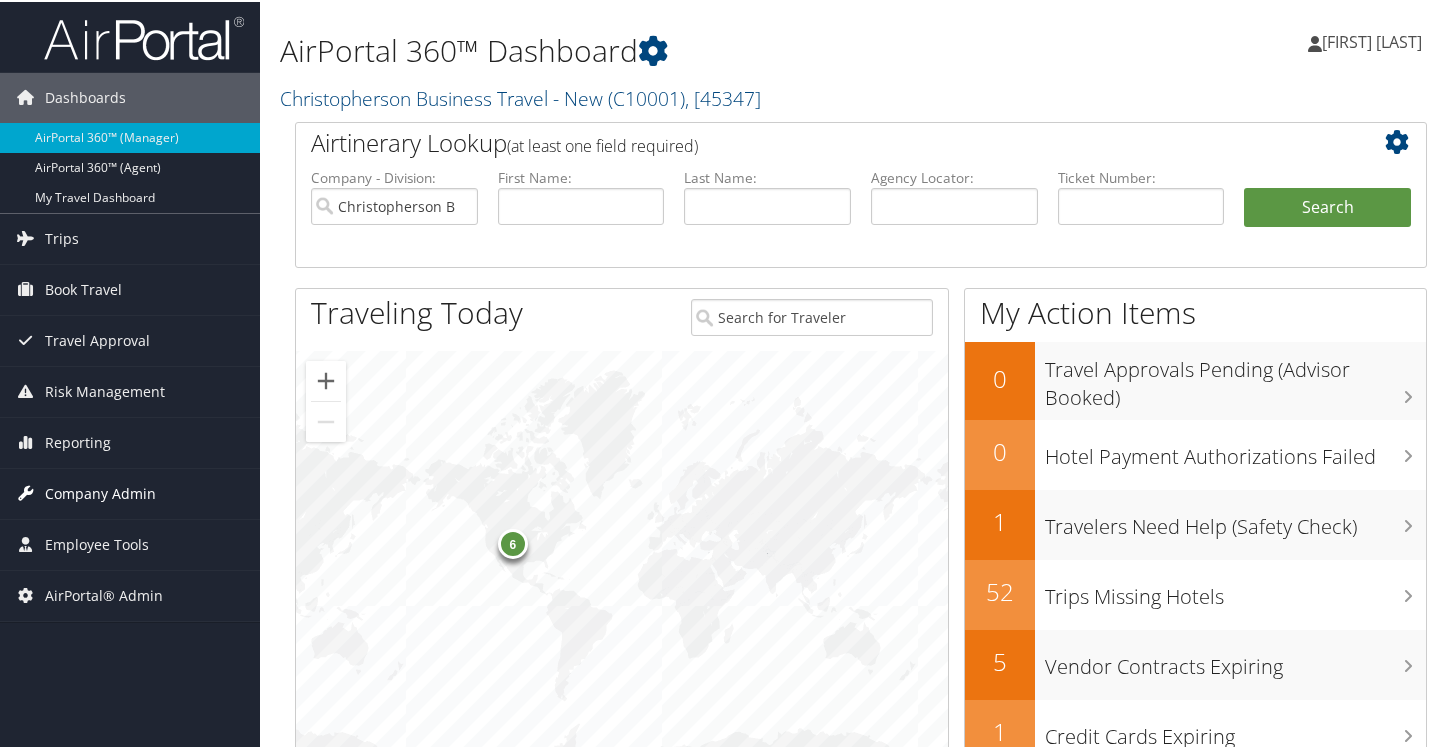 click on "Company Admin" at bounding box center (100, 492) 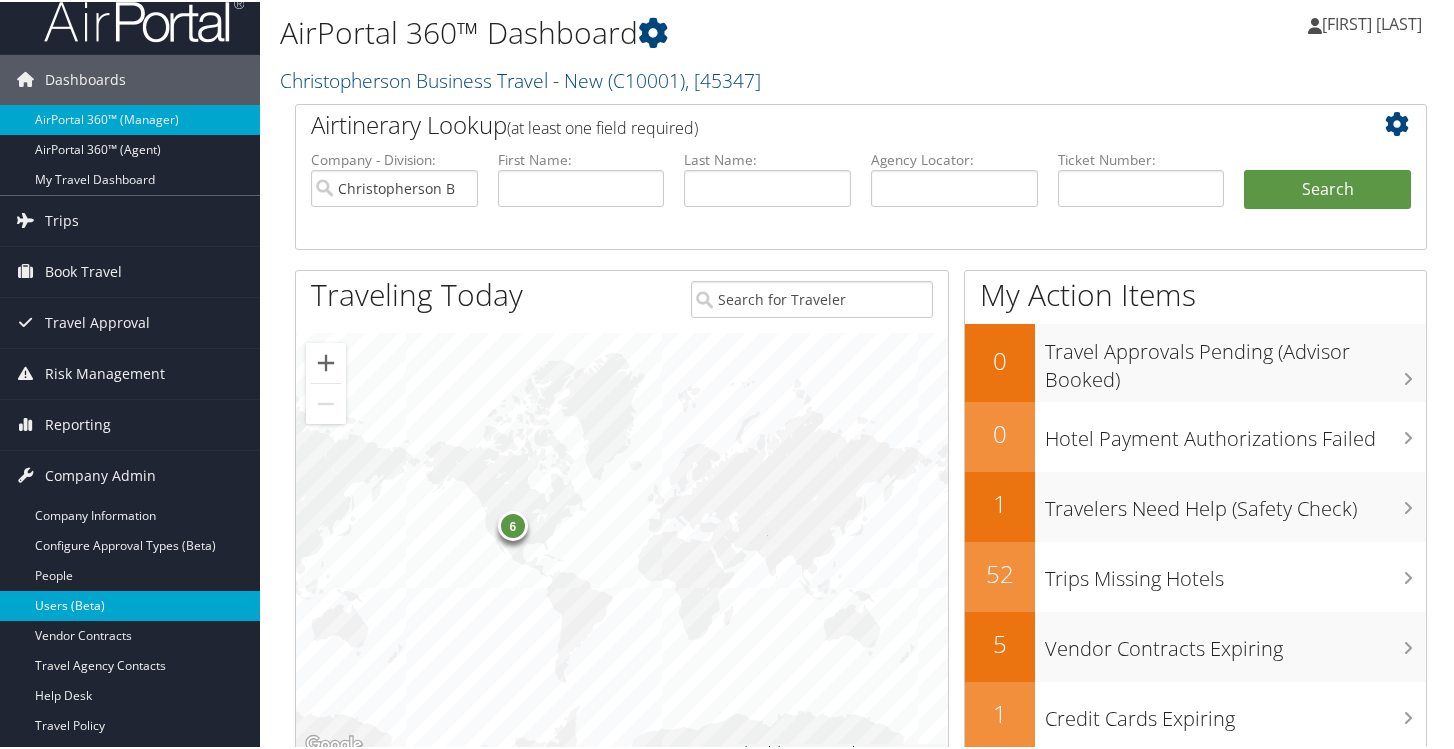 scroll, scrollTop: 20, scrollLeft: 0, axis: vertical 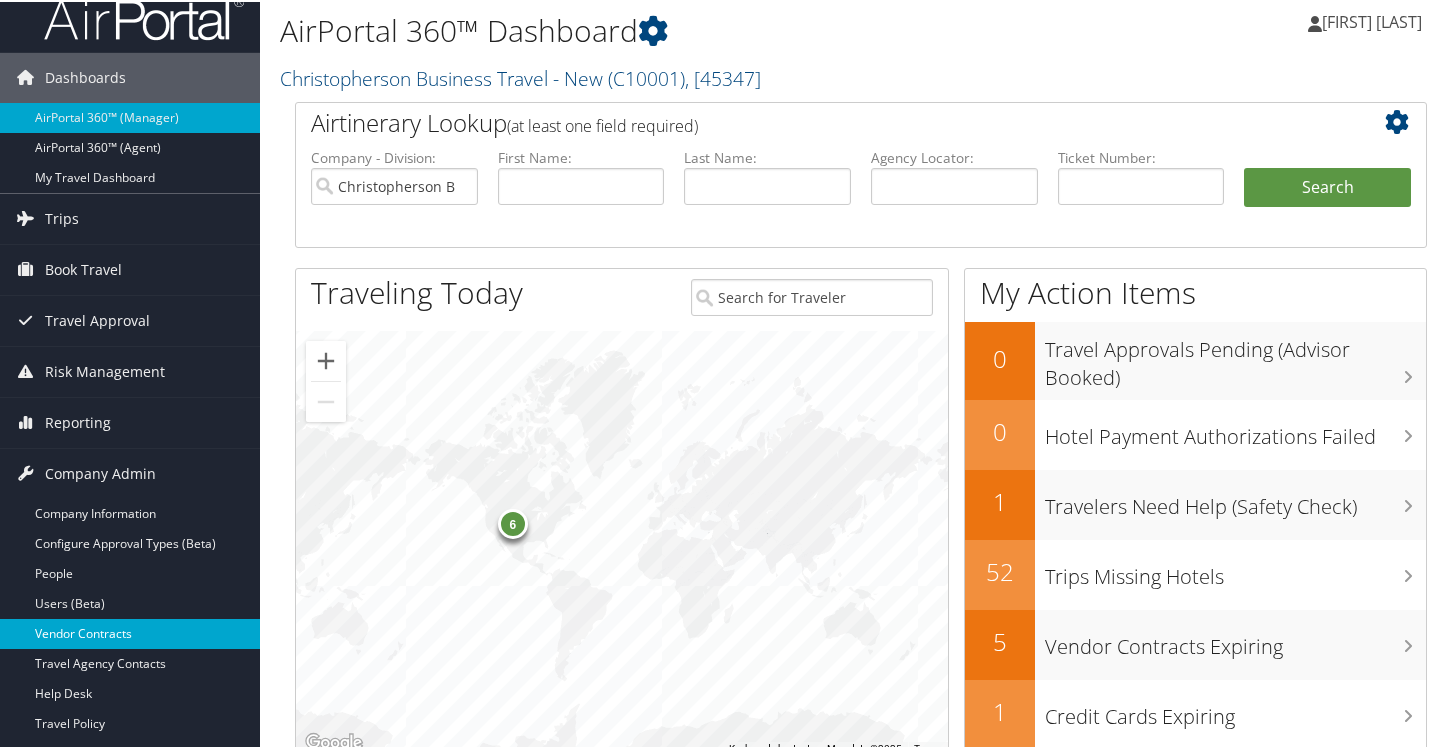 click on "Vendor Contracts" at bounding box center [130, 632] 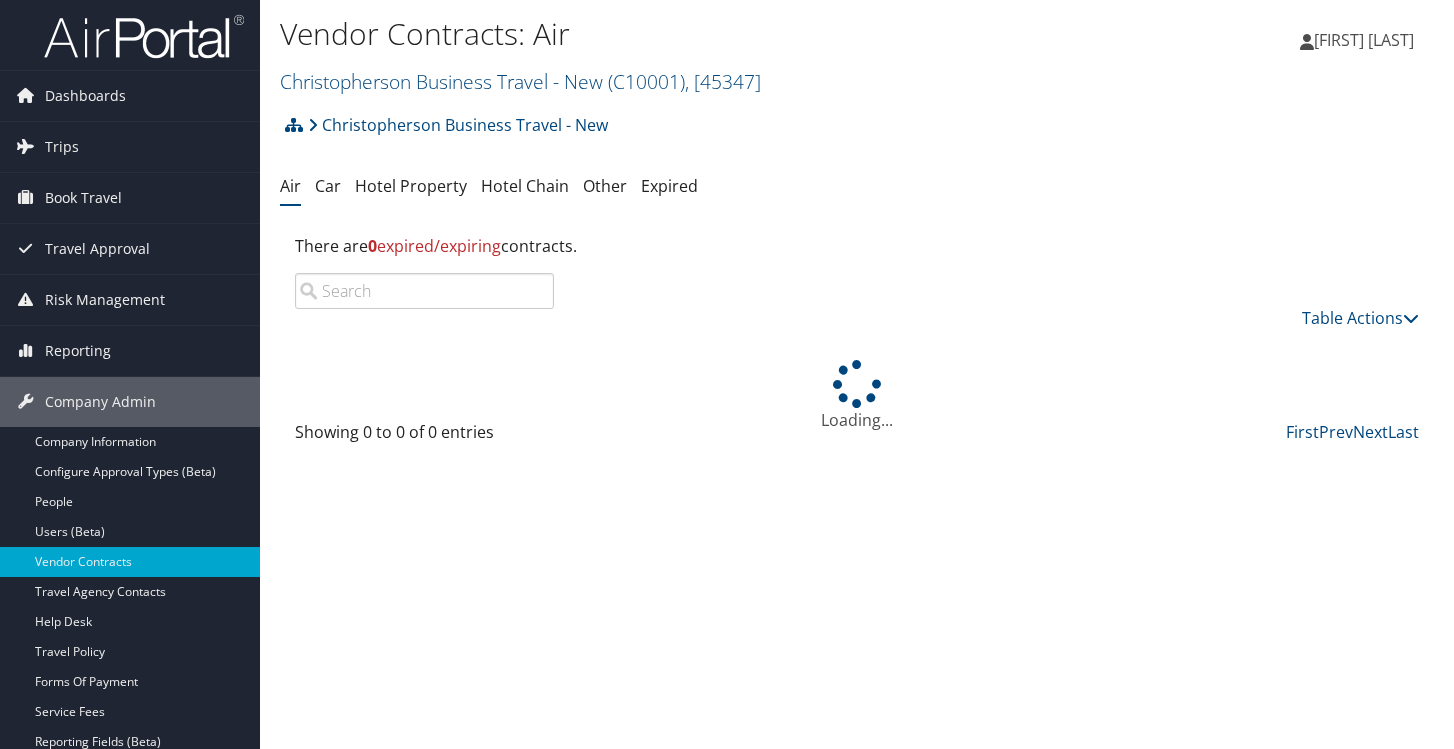 scroll, scrollTop: 0, scrollLeft: 0, axis: both 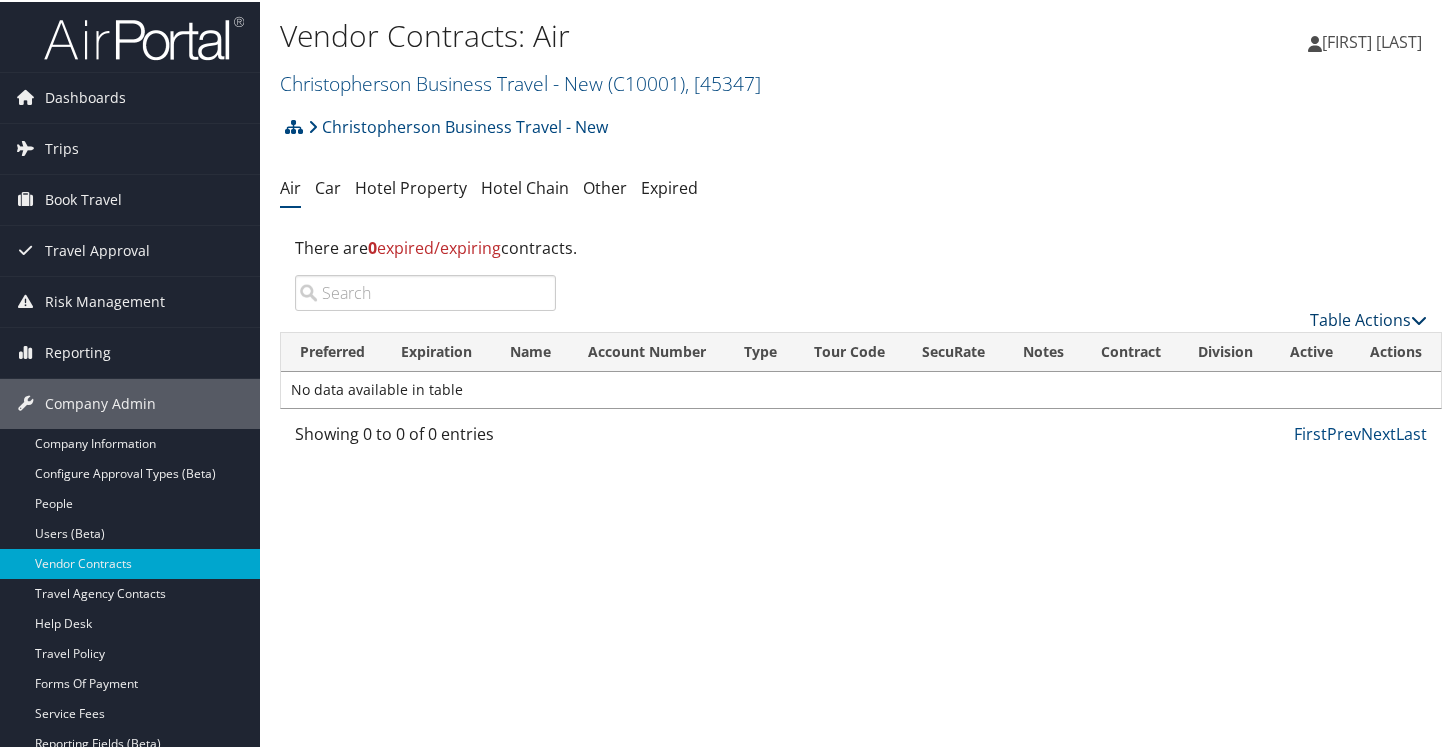 click on "Table Actions" at bounding box center (1368, 318) 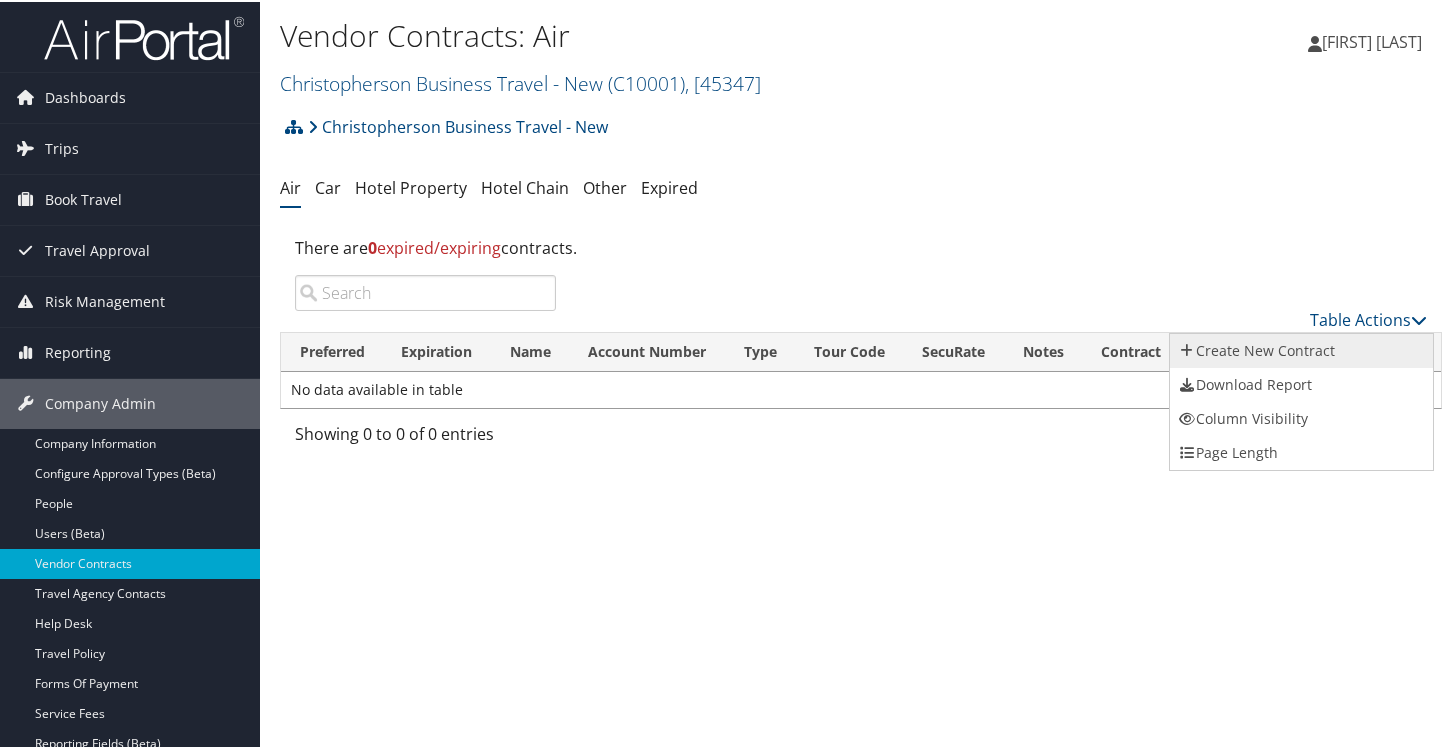 click on "Create New Contract" at bounding box center (1301, 349) 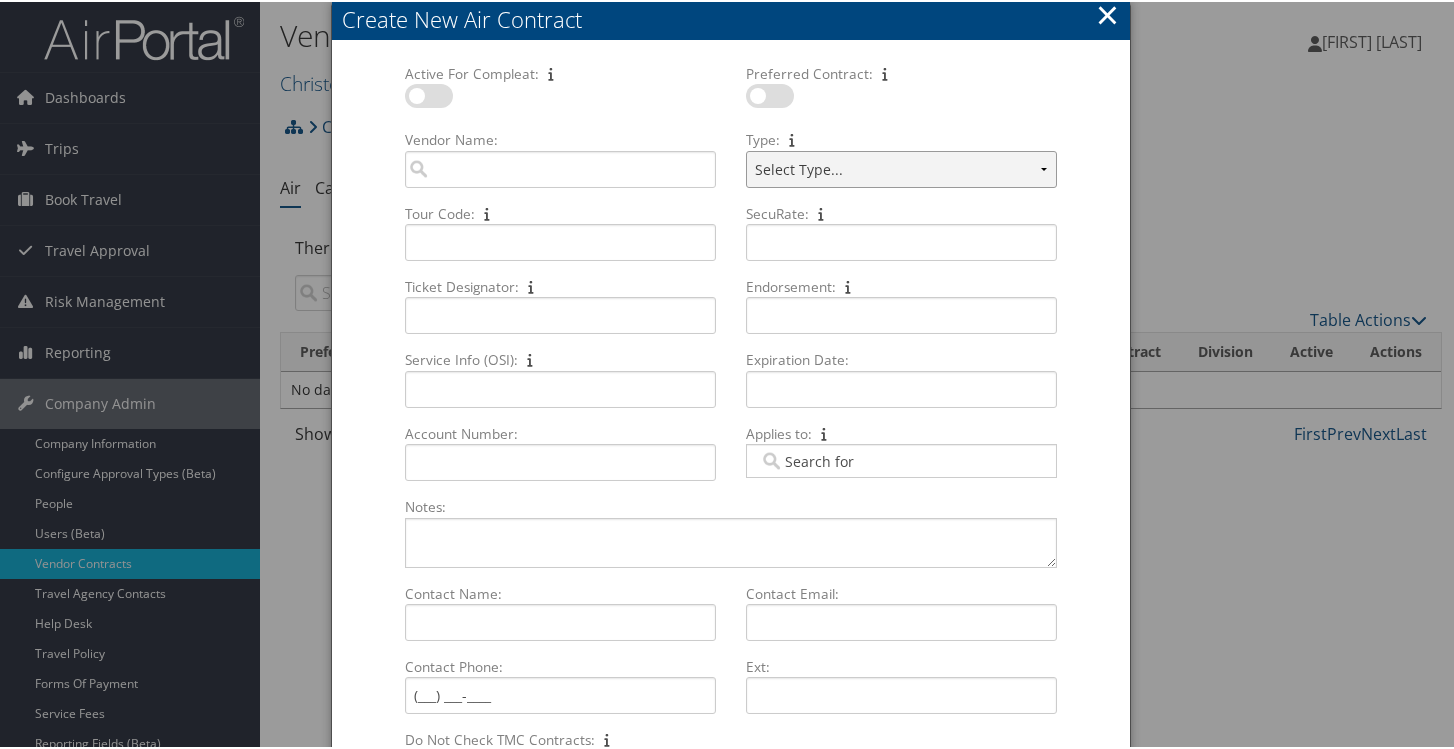 click on "Select Type..." at bounding box center (901, 167) 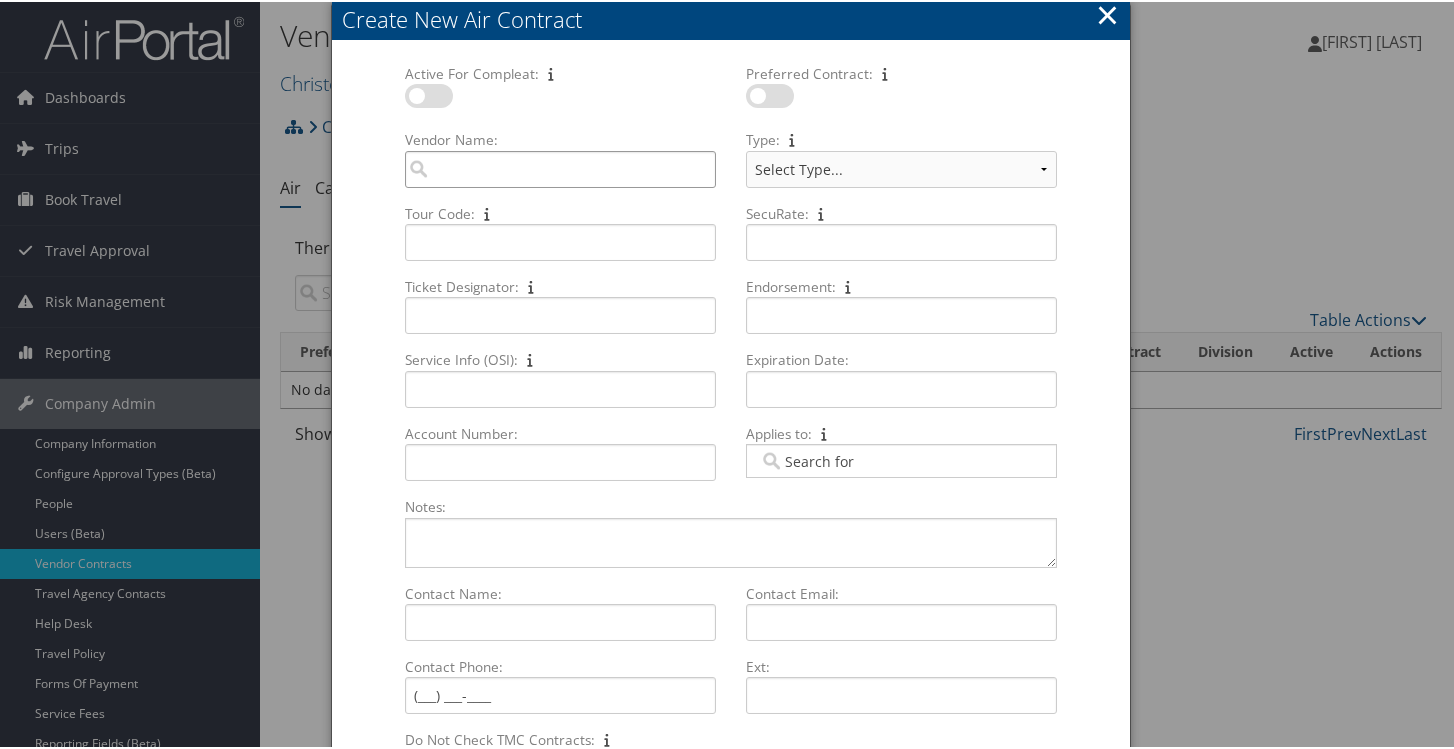 click on "Vendor Name: Multiple values The selected items contain different values for this input. To edit and set all items for this input to the same value, click or tap here, otherwise they will retain their individual values. Undo changes" at bounding box center [560, 167] 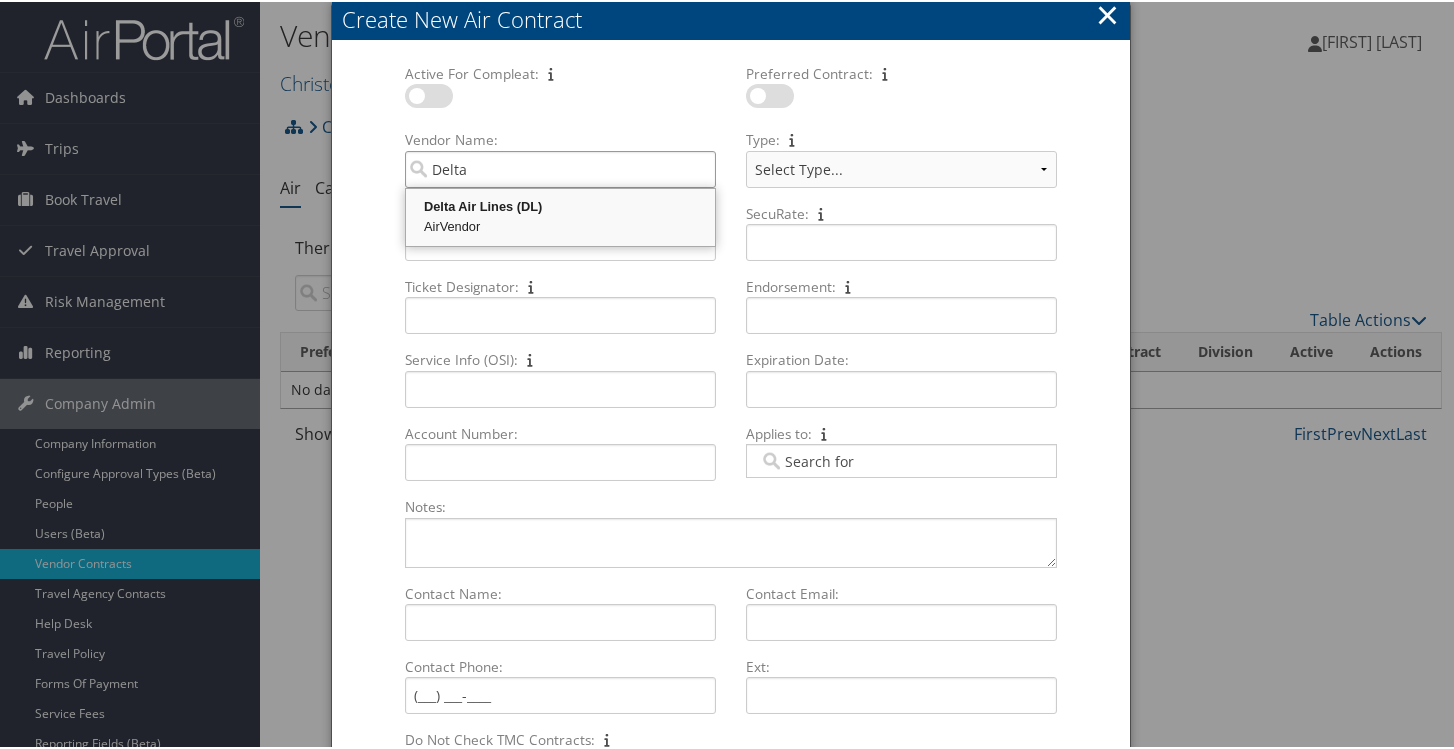 click on "Delta Air Lines (DL)" at bounding box center (560, 205) 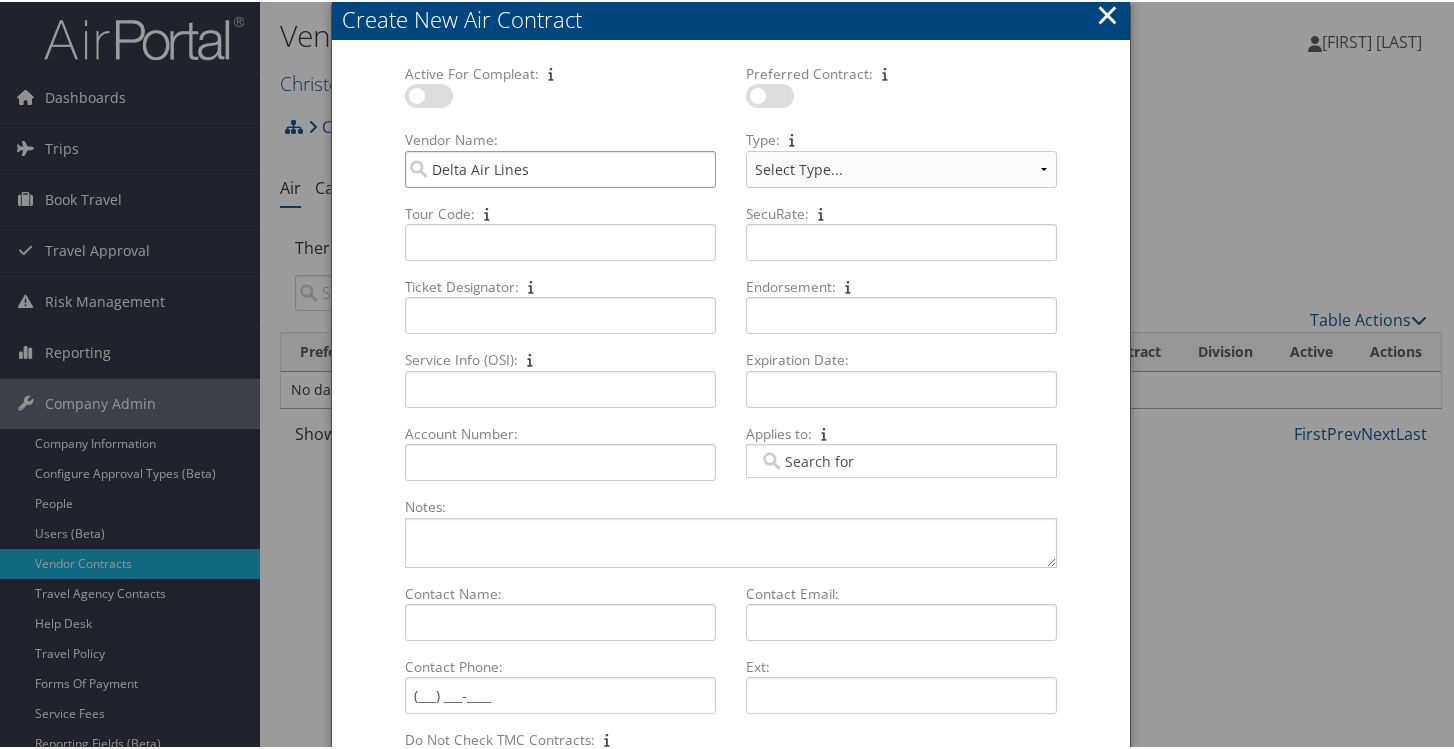 type on "Delta Air Lines" 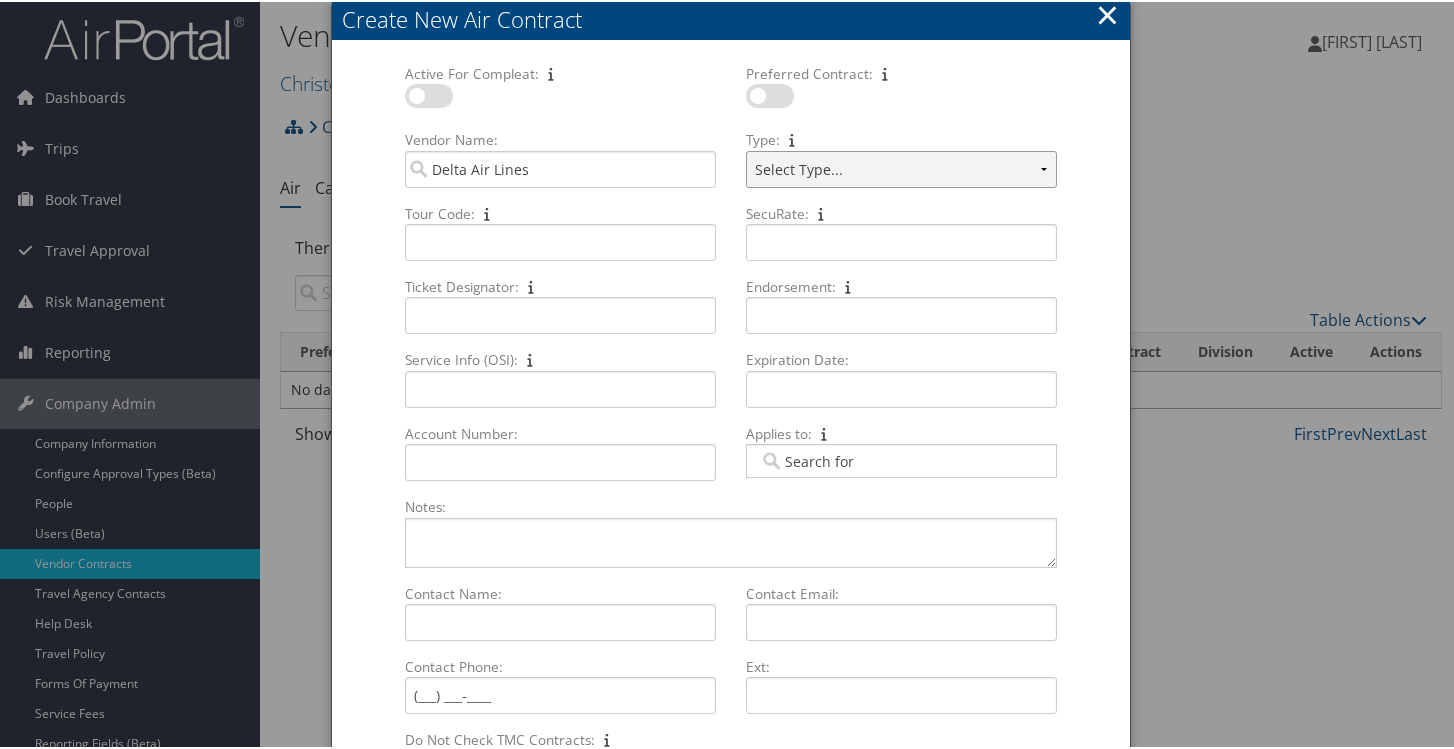 click on "Select Type... MSA CSA Skybonus" at bounding box center [901, 167] 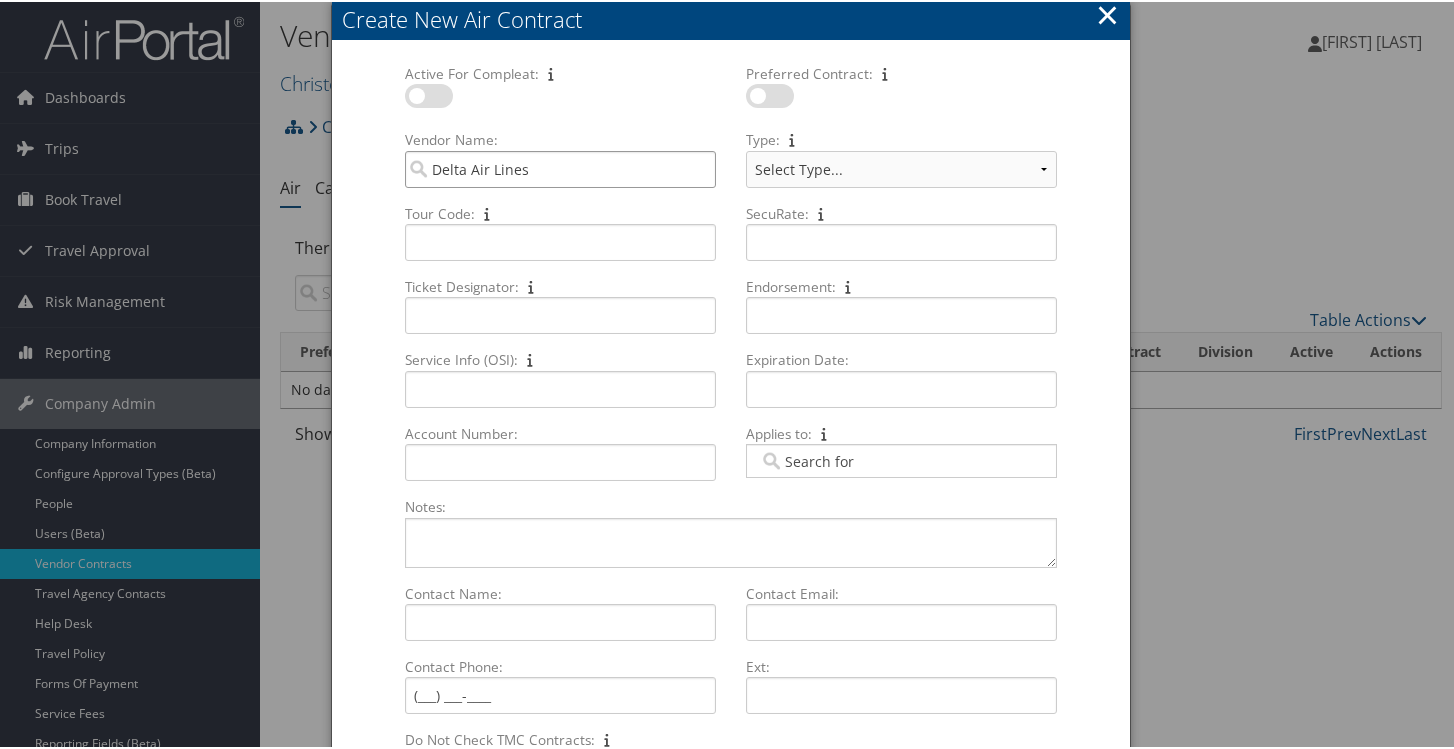 click on "Delta Air Lines" at bounding box center [560, 167] 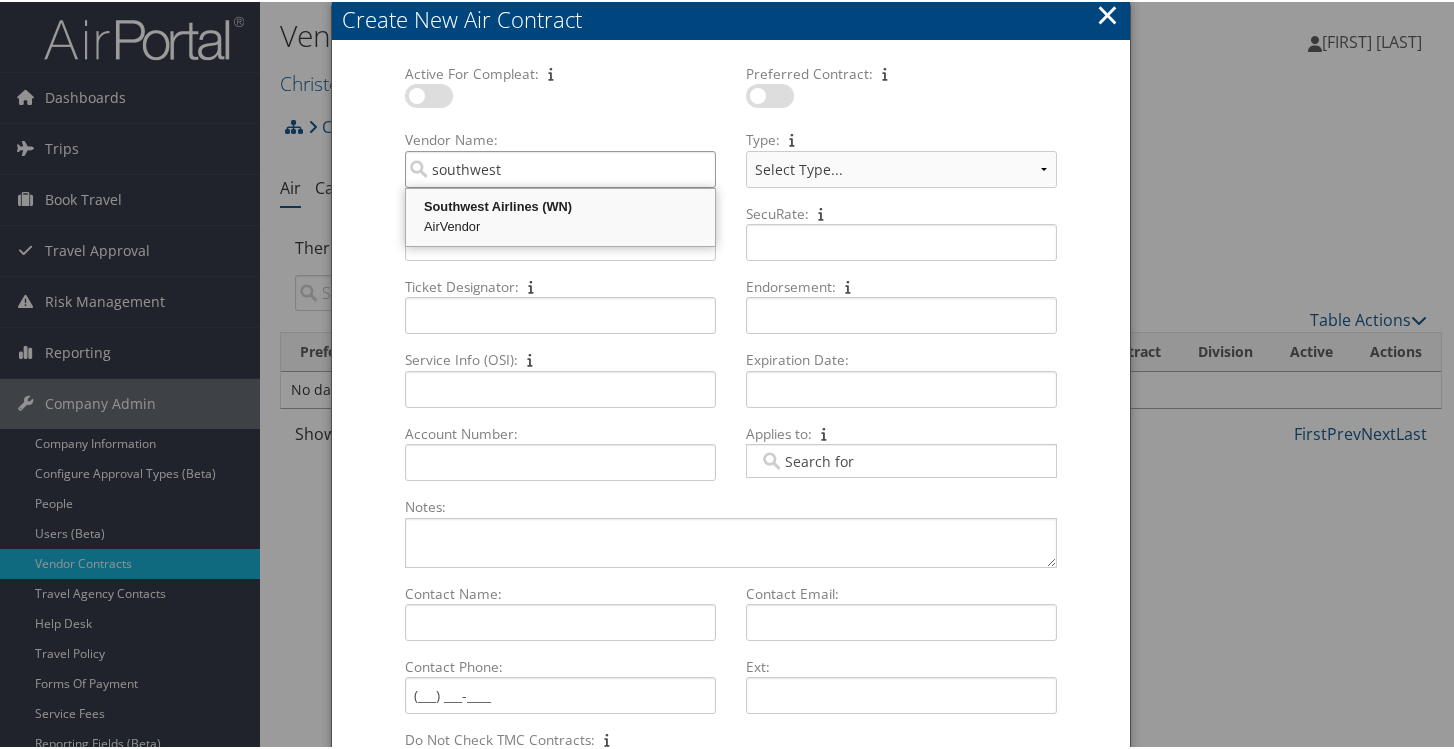 click on "Southwest Airlines (WN)" at bounding box center (560, 205) 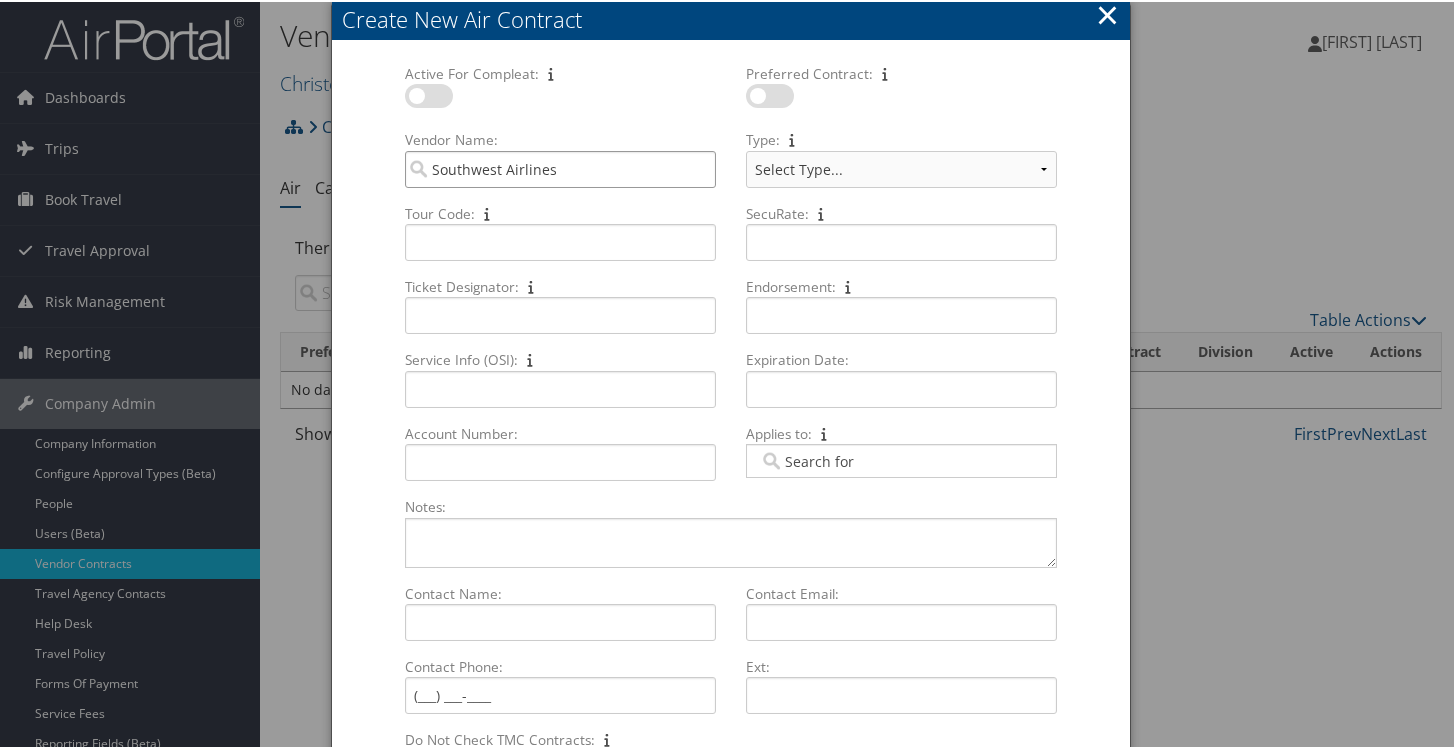 type on "Southwest Airlines" 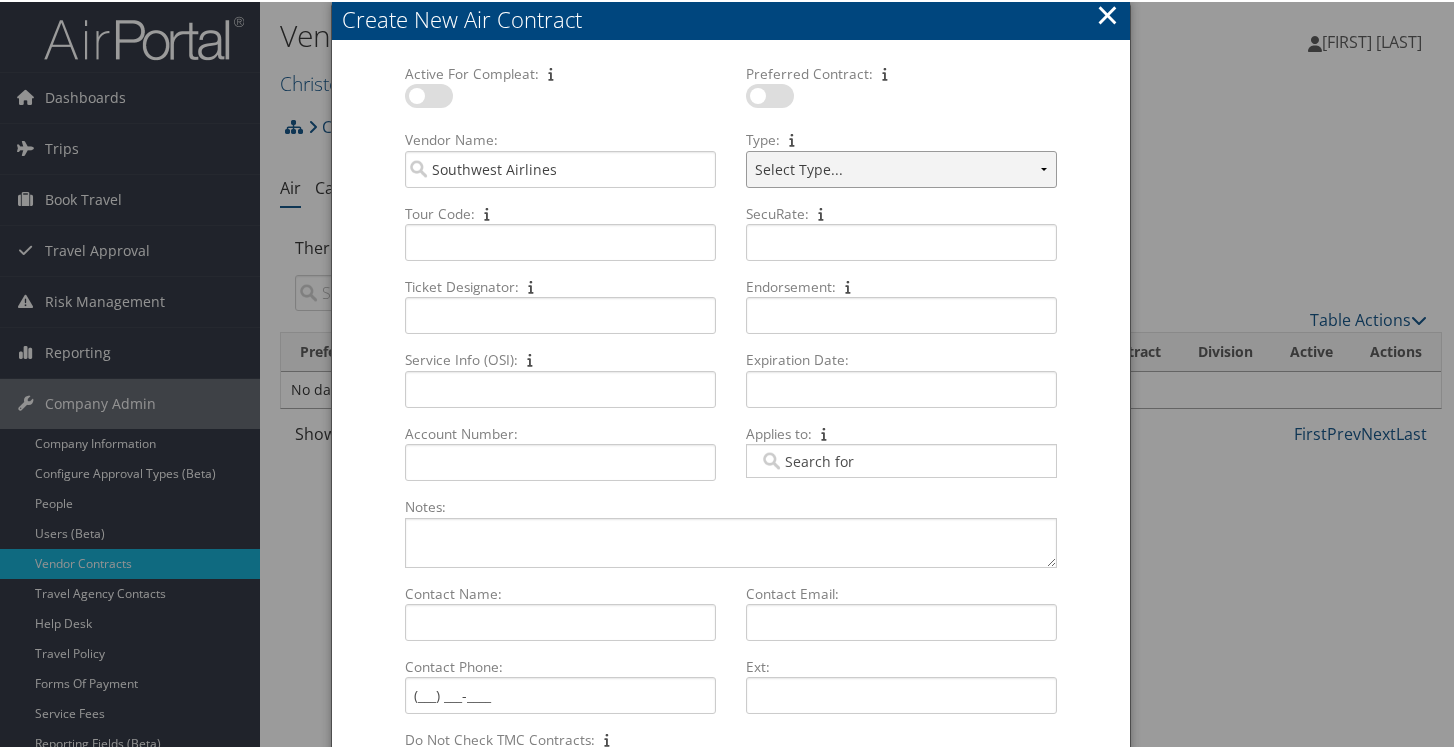 click on "Select Type... SWABIZ SWABIZ DISCOUNT Corporate Travel Agreement" at bounding box center (901, 167) 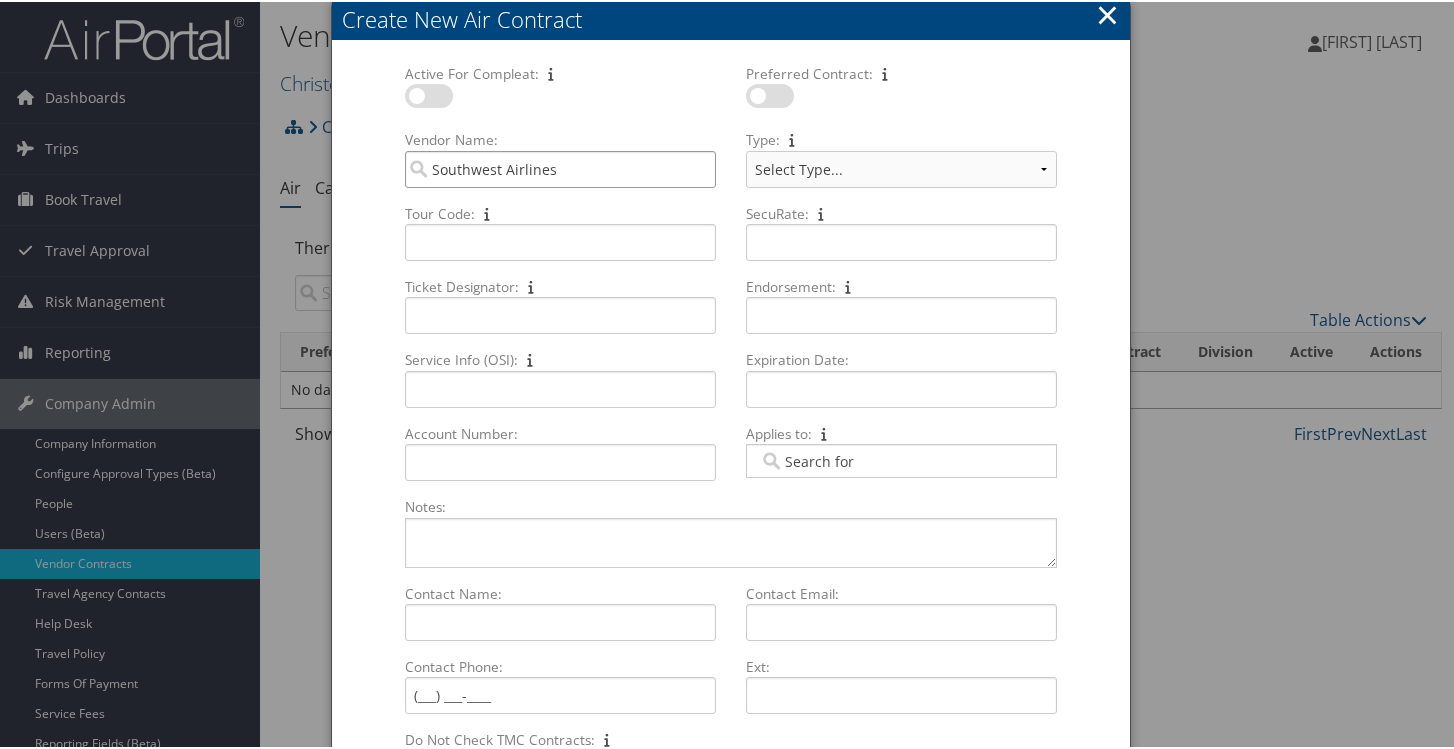 click on "Southwest Airlines" at bounding box center (560, 167) 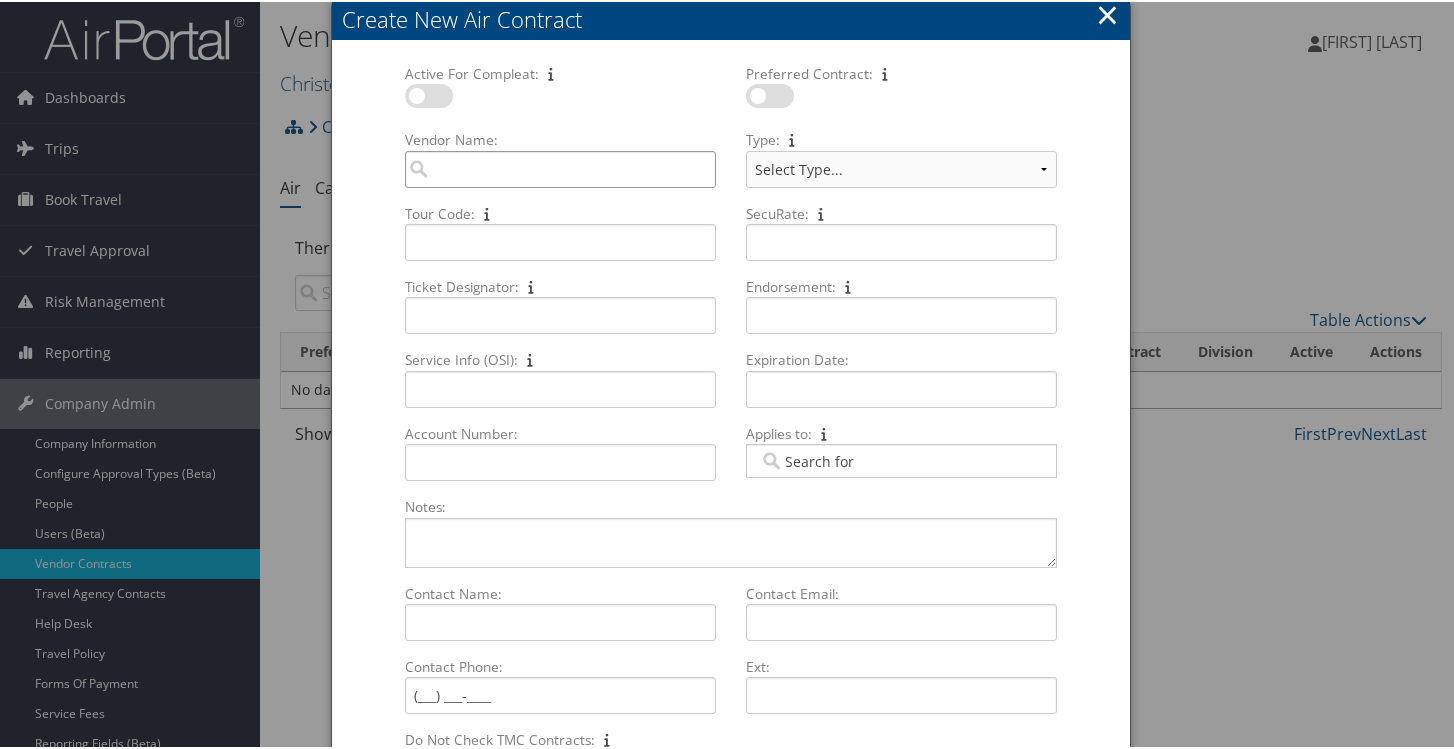 click on "Vendor Name: Multiple values The selected items contain different values for this input. To edit and set all items for this input to the same value, click or tap here, otherwise they will retain their individual values. Undo changes" at bounding box center (560, 167) 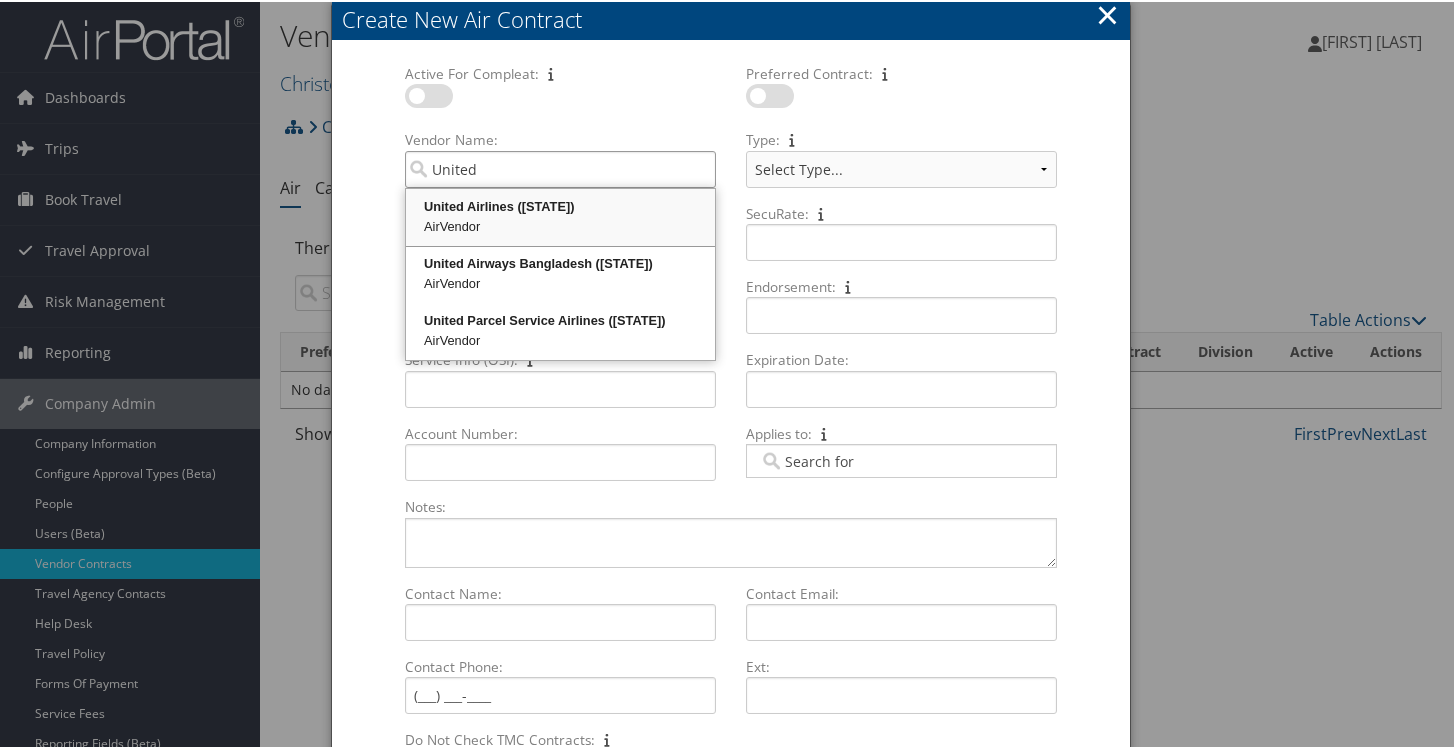 click on "United Airlines ([STATE])" at bounding box center (560, 205) 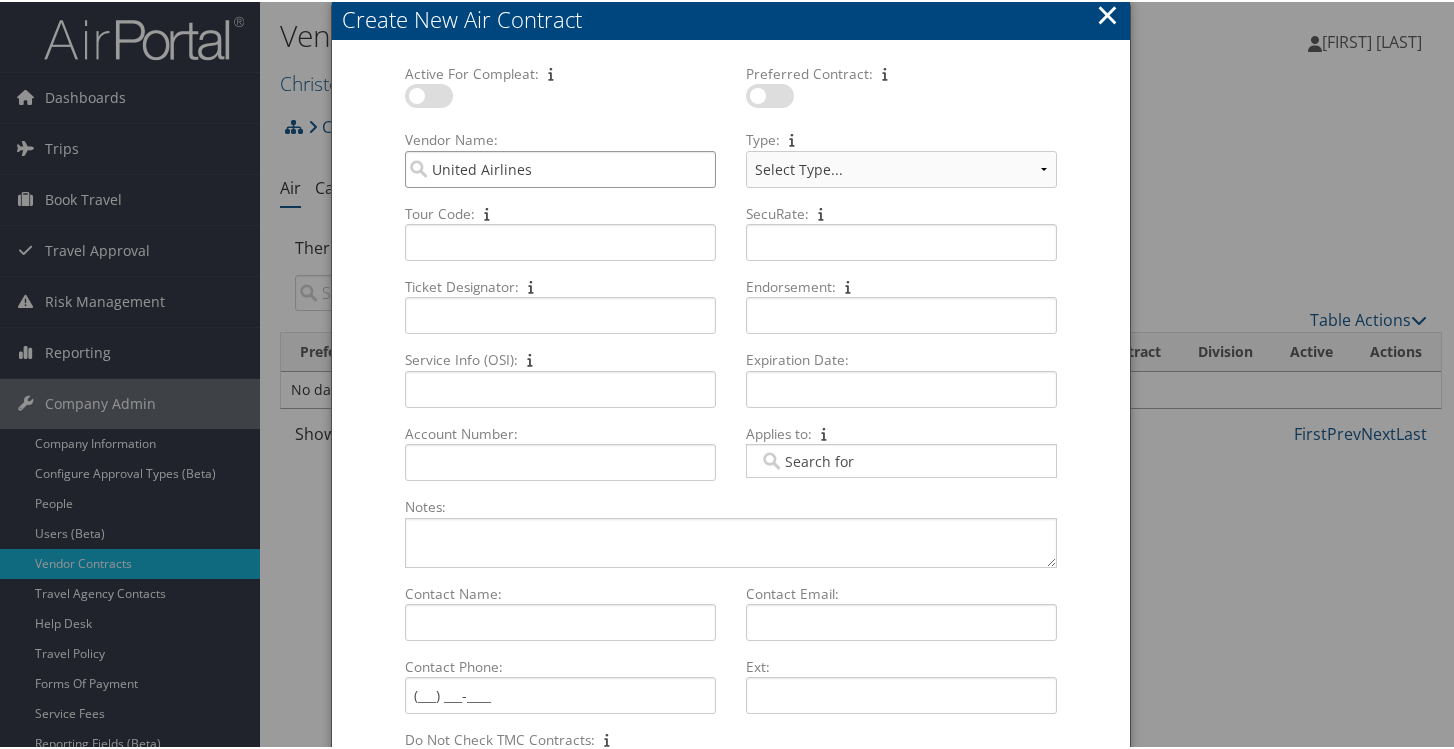 type on "United Airlines" 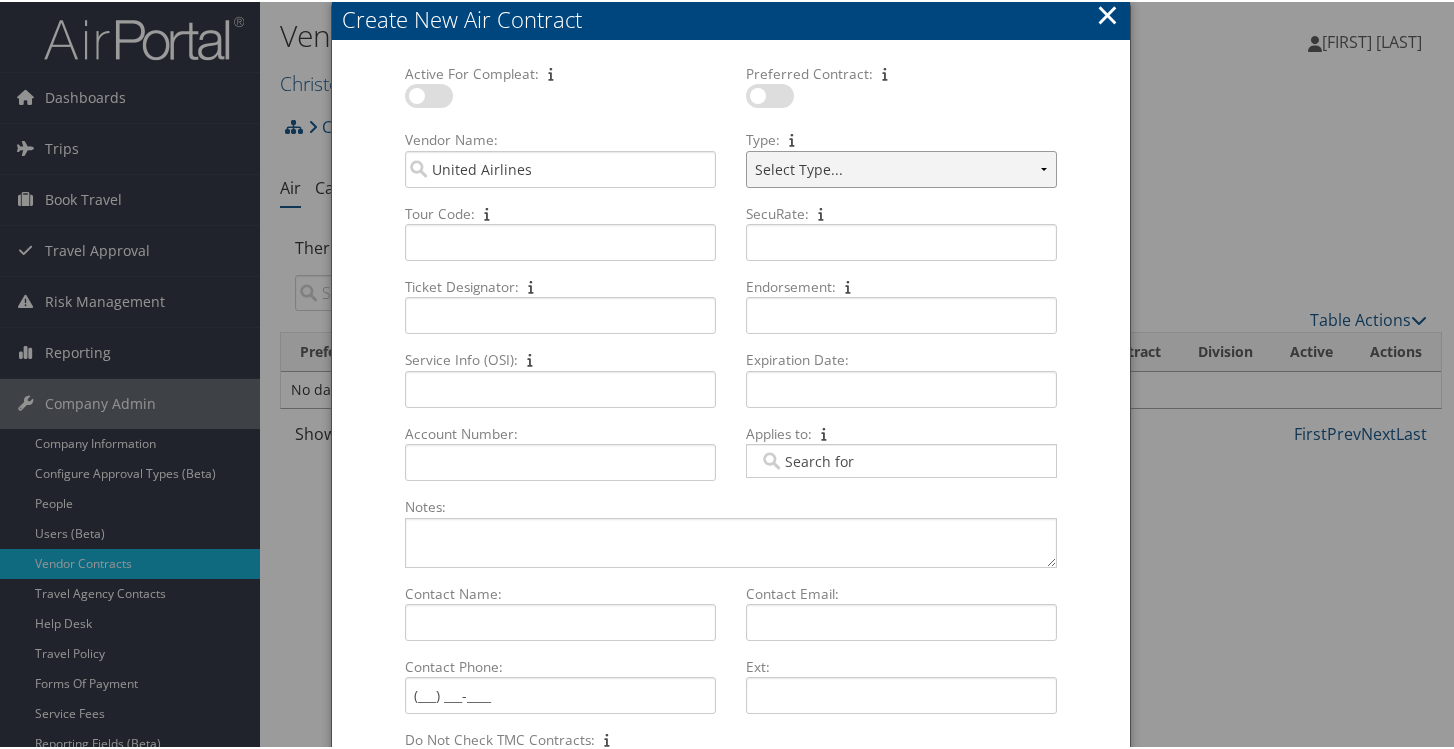 click on "Select Type... PerksPlus CVA PassPlus CPA Plus" at bounding box center [901, 167] 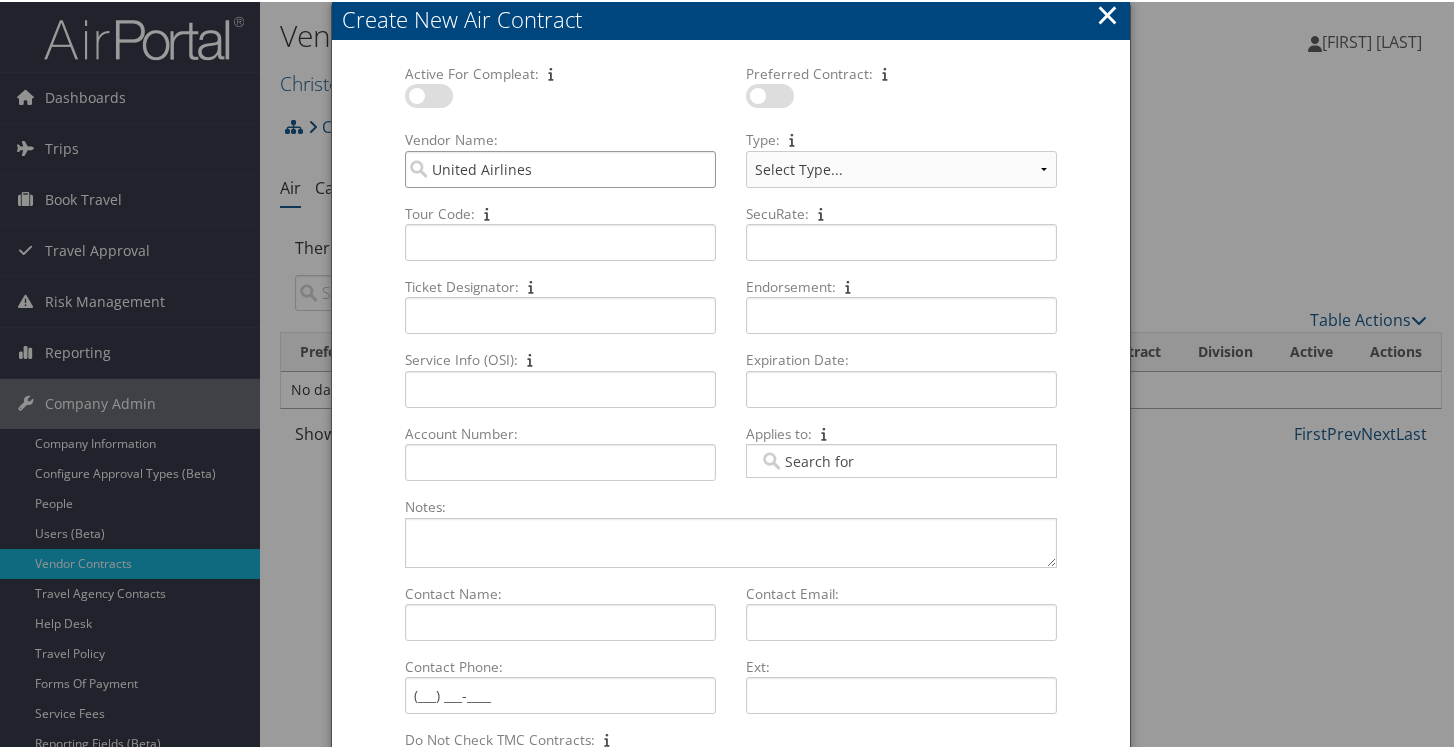 click on "United Airlines" at bounding box center (560, 167) 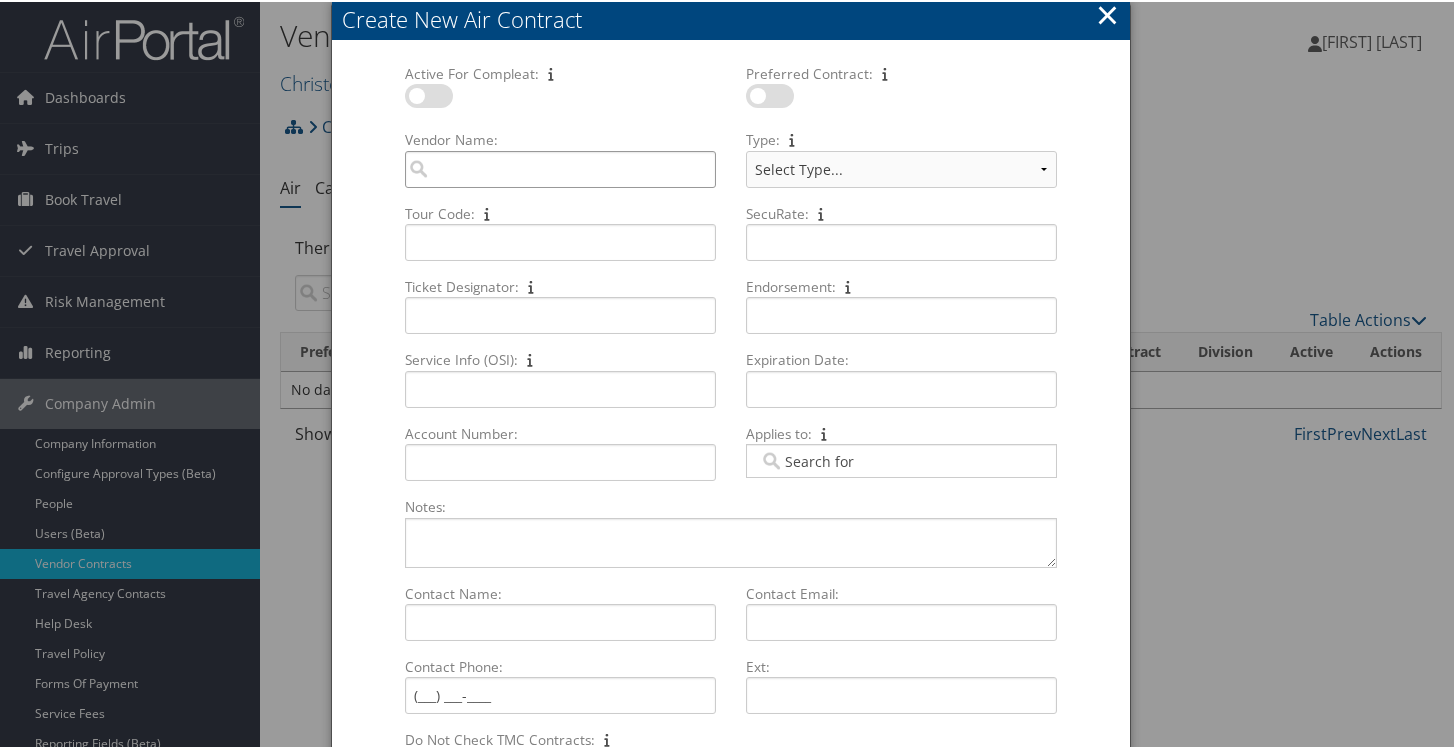 click on "Vendor Name: Multiple values The selected items contain different values for this input. To edit and set all items for this input to the same value, click or tap here, otherwise they will retain their individual values. Undo changes" at bounding box center (560, 167) 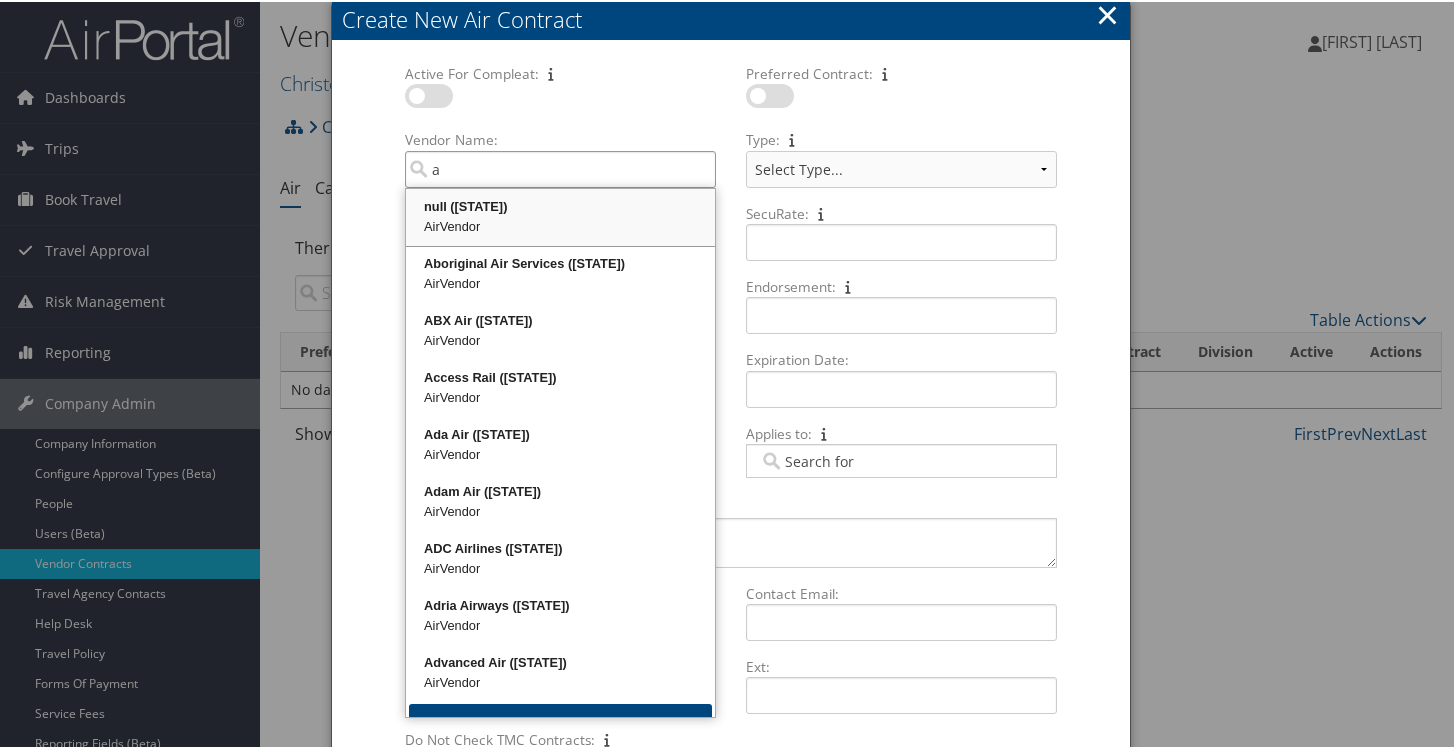click on "AirVendor" at bounding box center (560, 225) 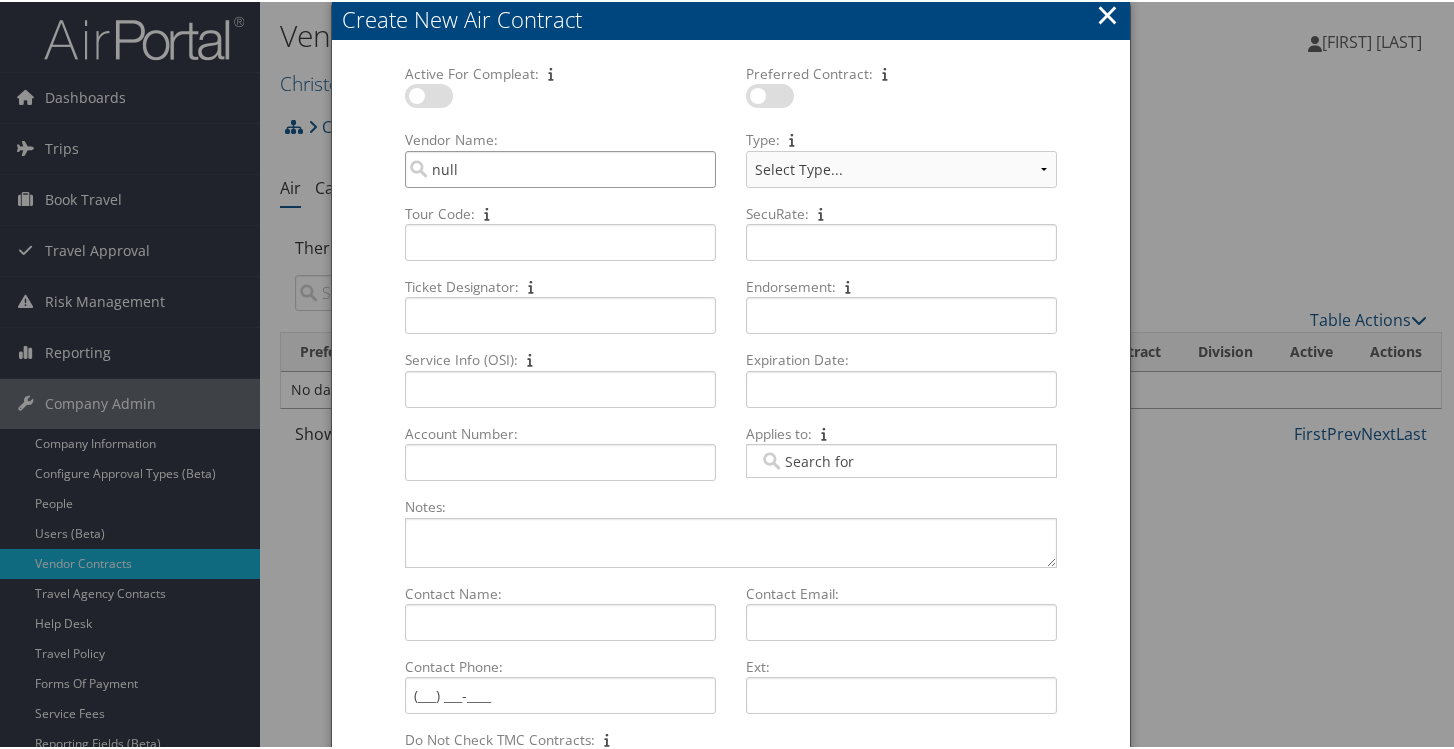 type on "null" 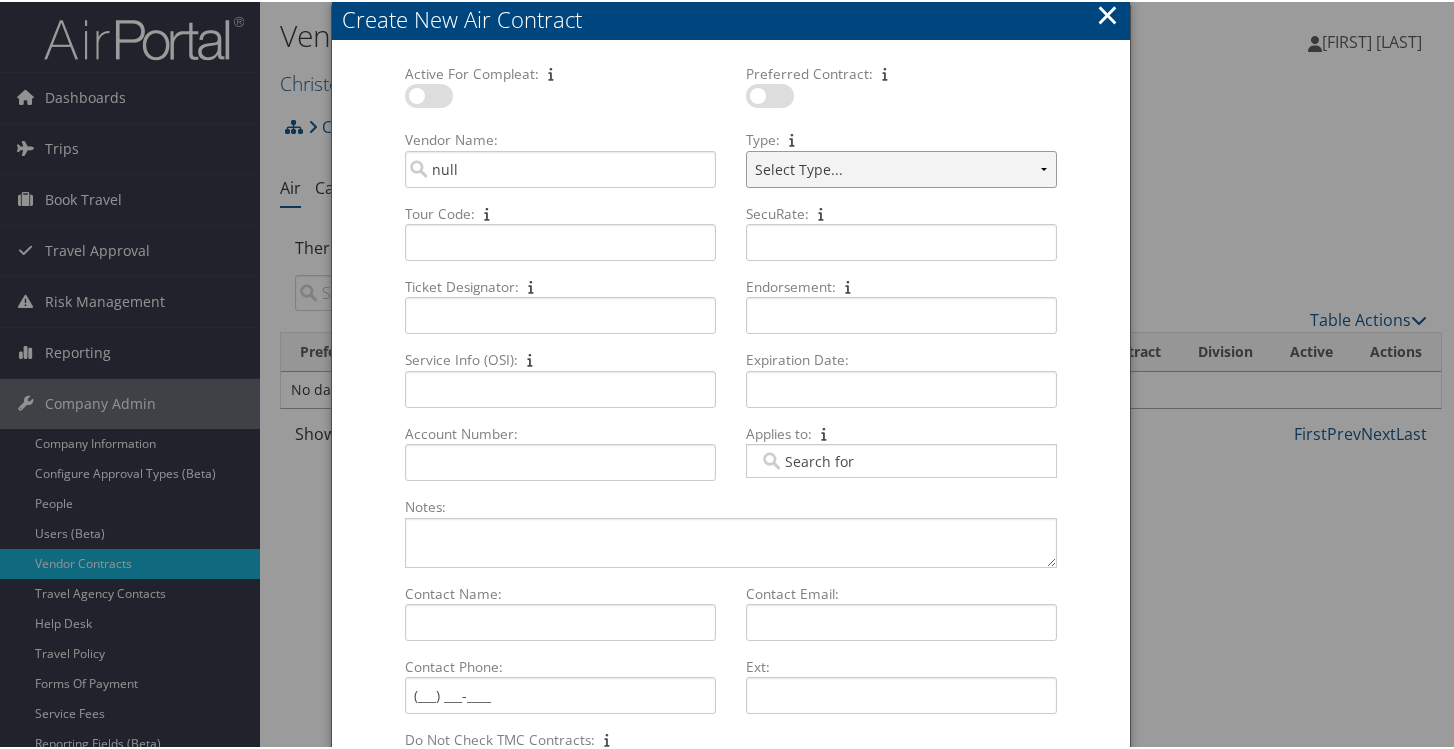 click on "Select Type... Company Voluntary Arrangement Commission Sharing Agreement Small Business Plan Master Service Agreement" at bounding box center (901, 167) 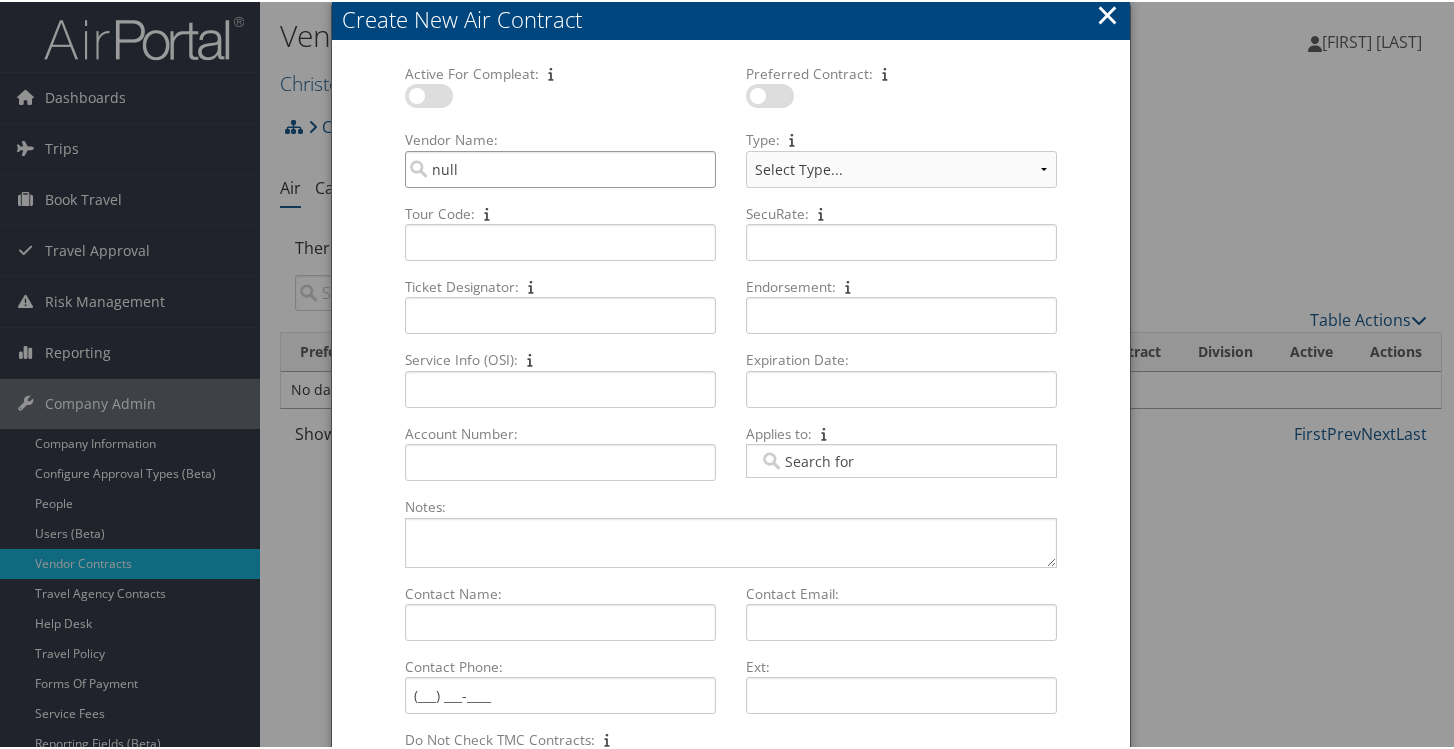 click on "null" at bounding box center (560, 167) 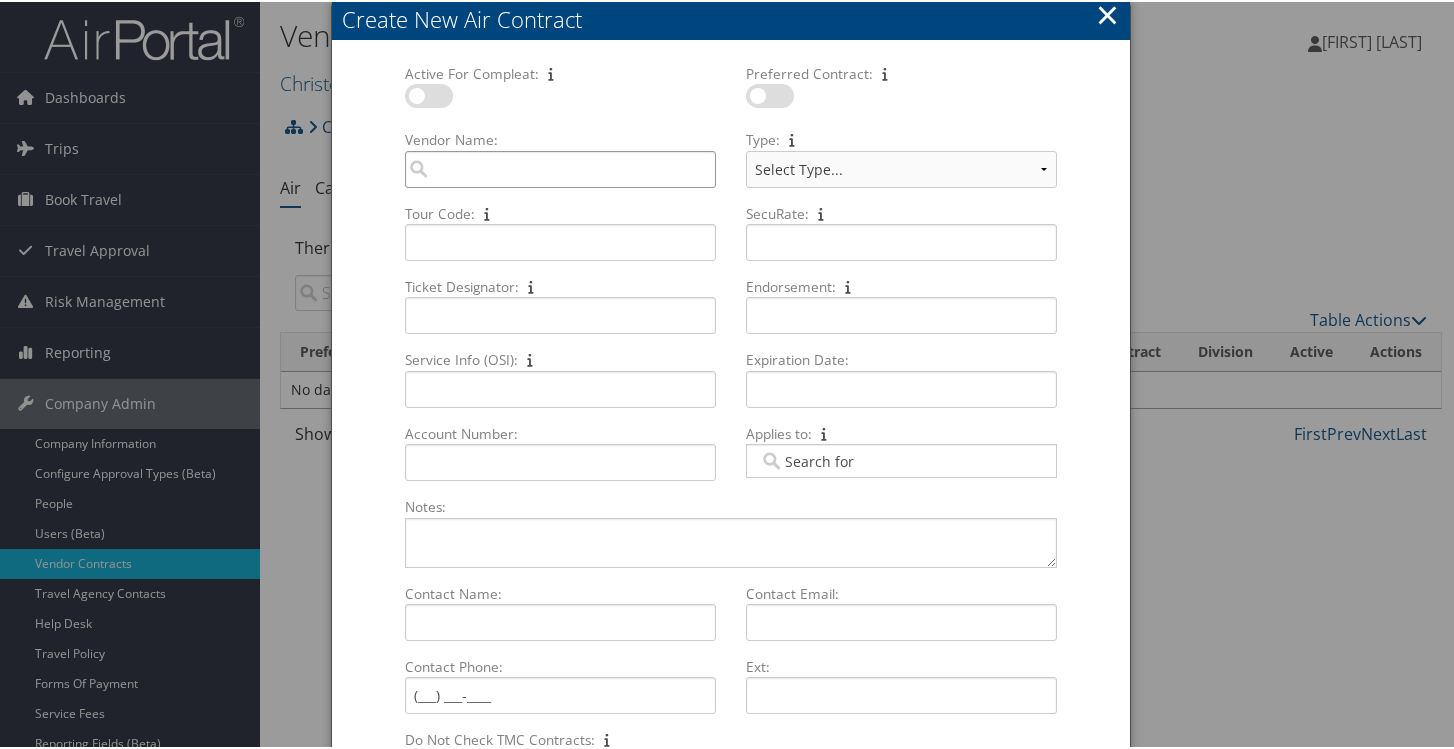click on "Vendor Name: Multiple values The selected items contain different values for this input. To edit and set all items for this input to the same value, click or tap here, otherwise they will retain their individual values. Undo changes" at bounding box center [560, 167] 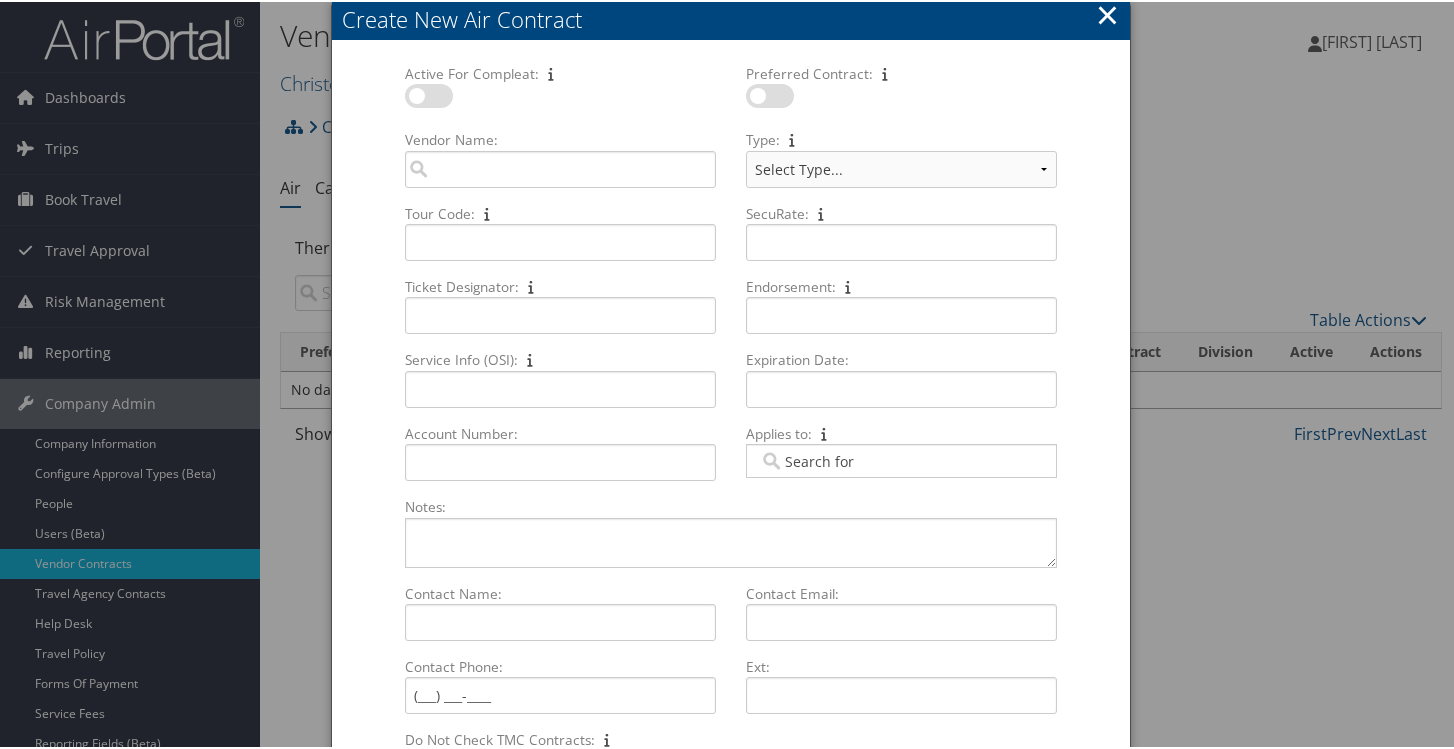 click on "Tour Code:" at bounding box center [560, 212] 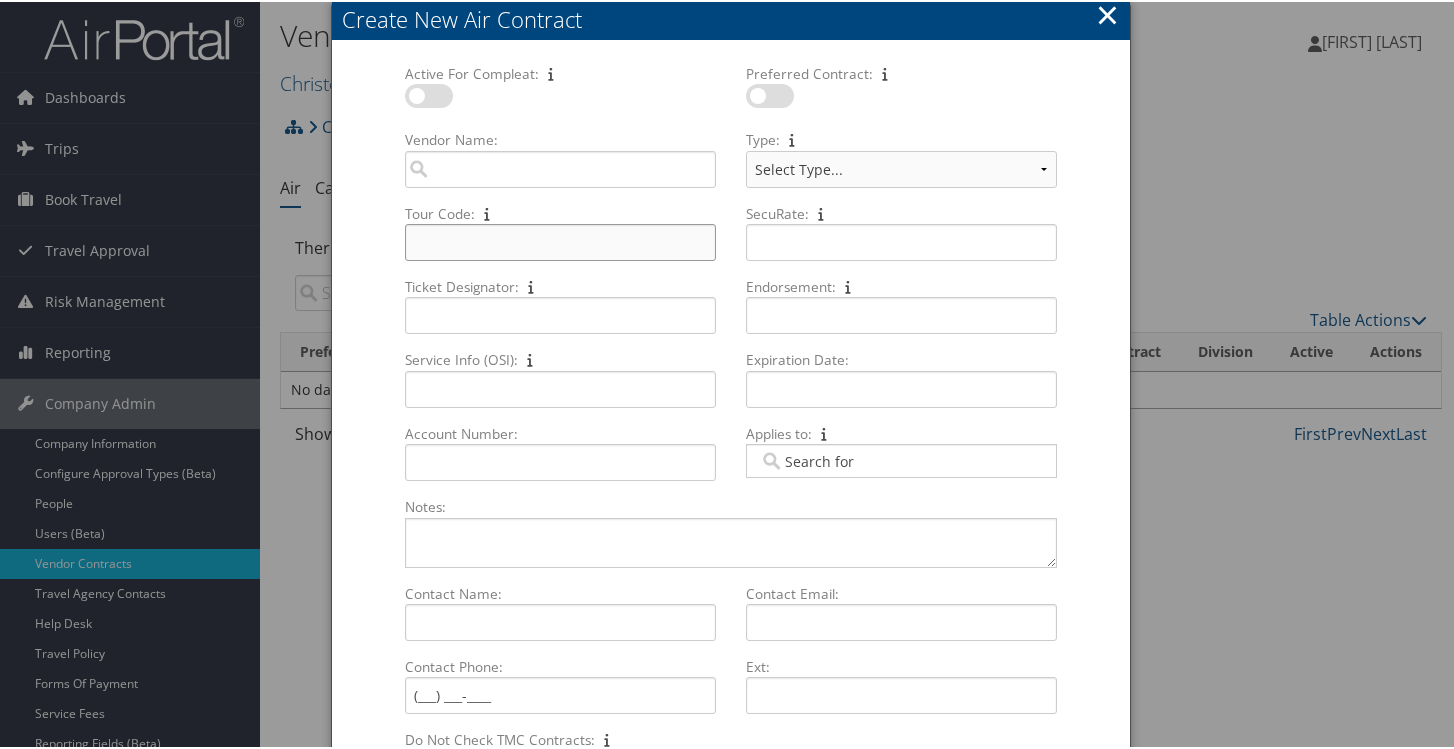 click on "Tour Code:      Multiple values The selected items contain different values for this input. To edit and set all items for this input to the same value, click or tap here, otherwise they will retain their individual values. Undo changes" at bounding box center (560, 240) 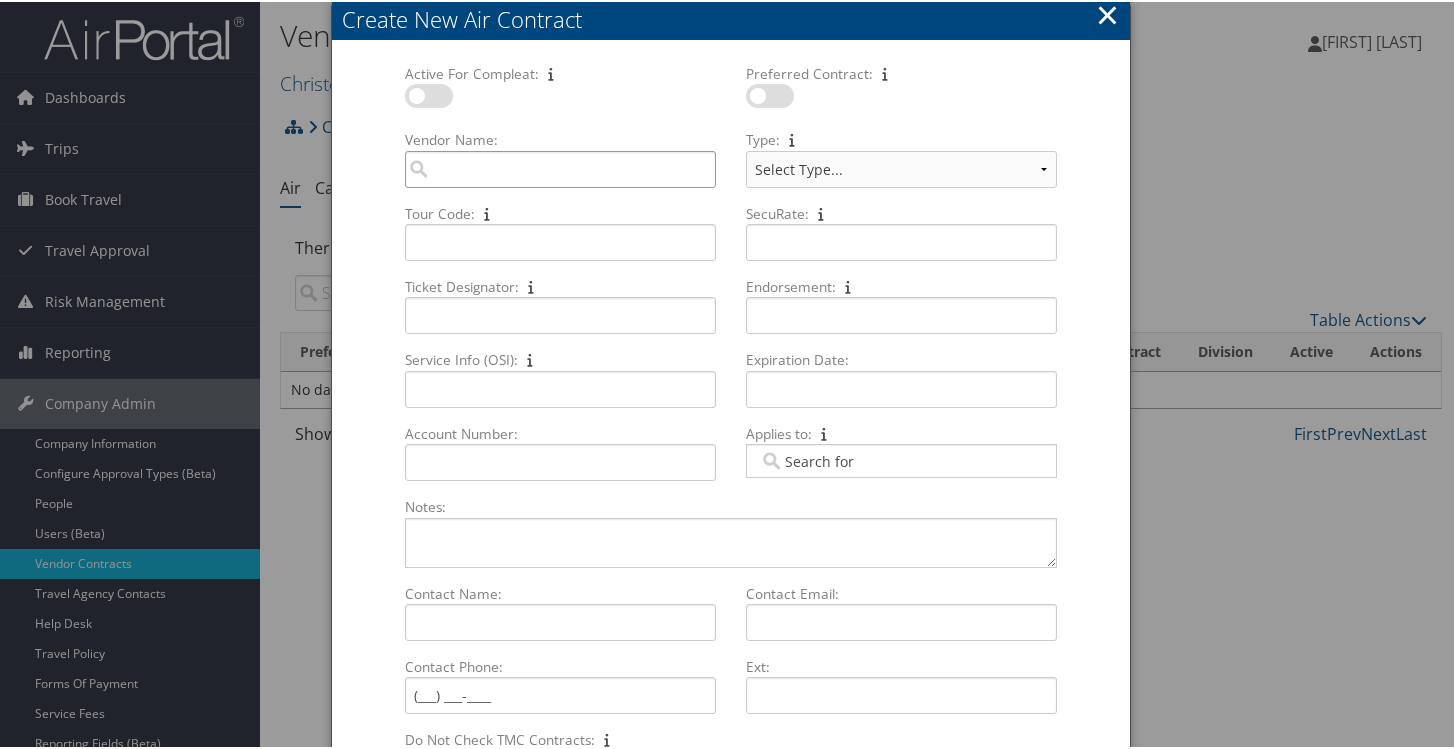 click on "Vendor Name: Multiple values The selected items contain different values for this input. To edit and set all items for this input to the same value, click or tap here, otherwise they will retain their individual values. Undo changes" at bounding box center [560, 167] 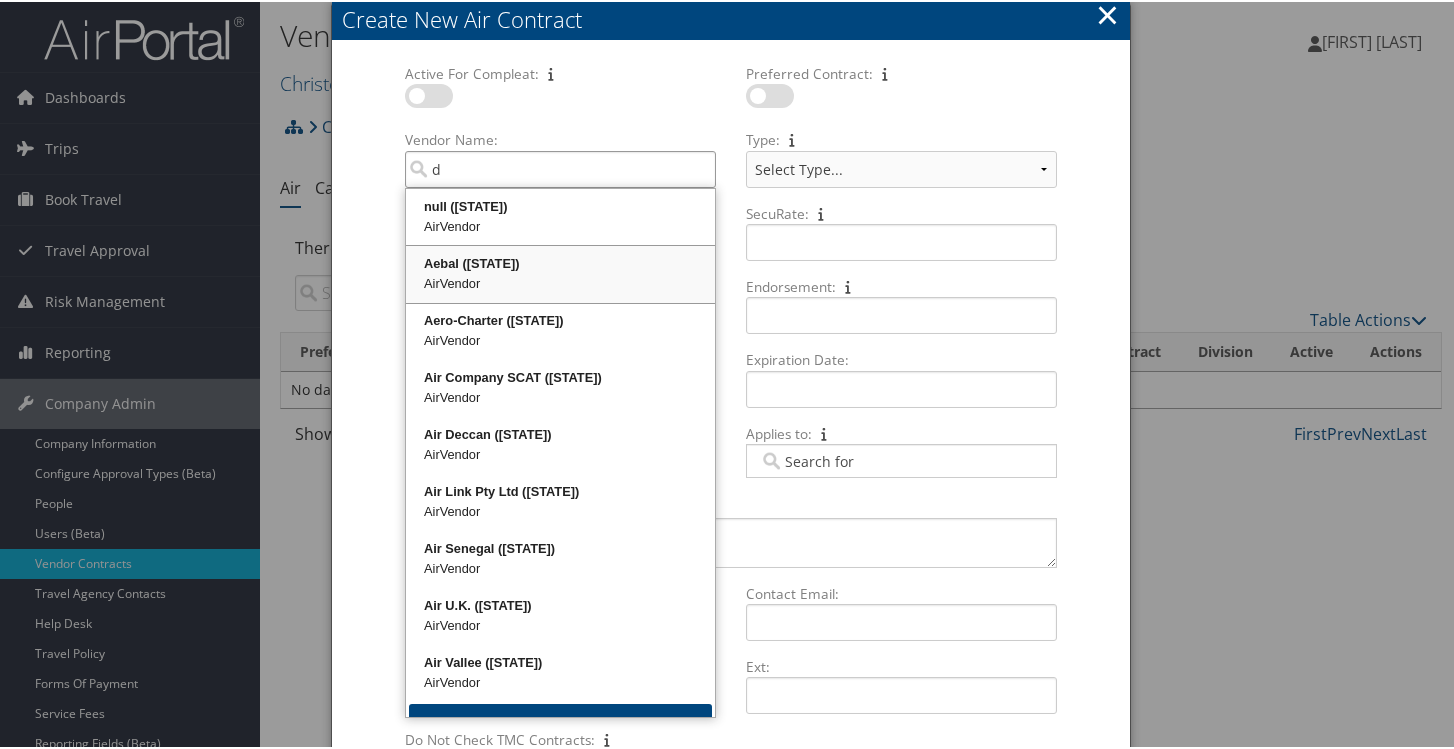 click on "Aebal (DF)" at bounding box center (560, 262) 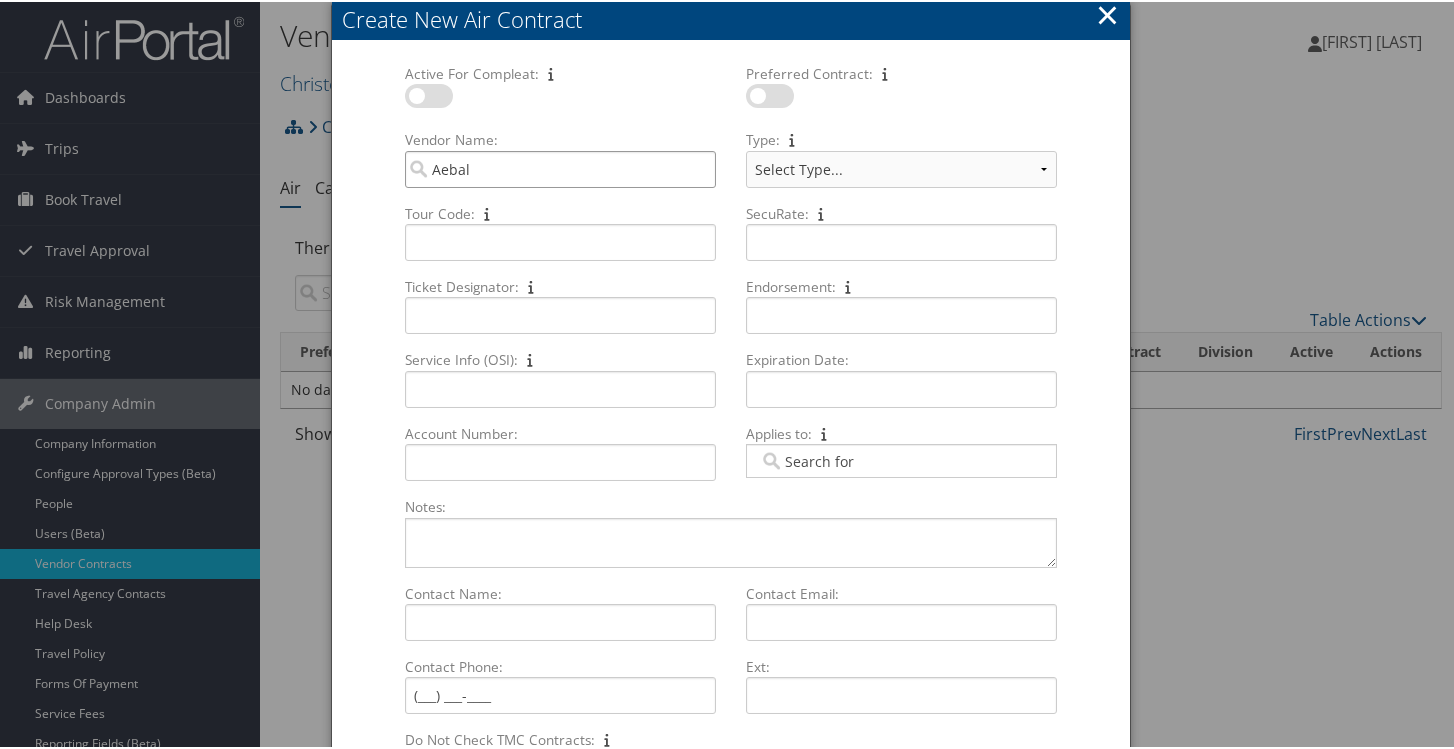 type on "Aebal" 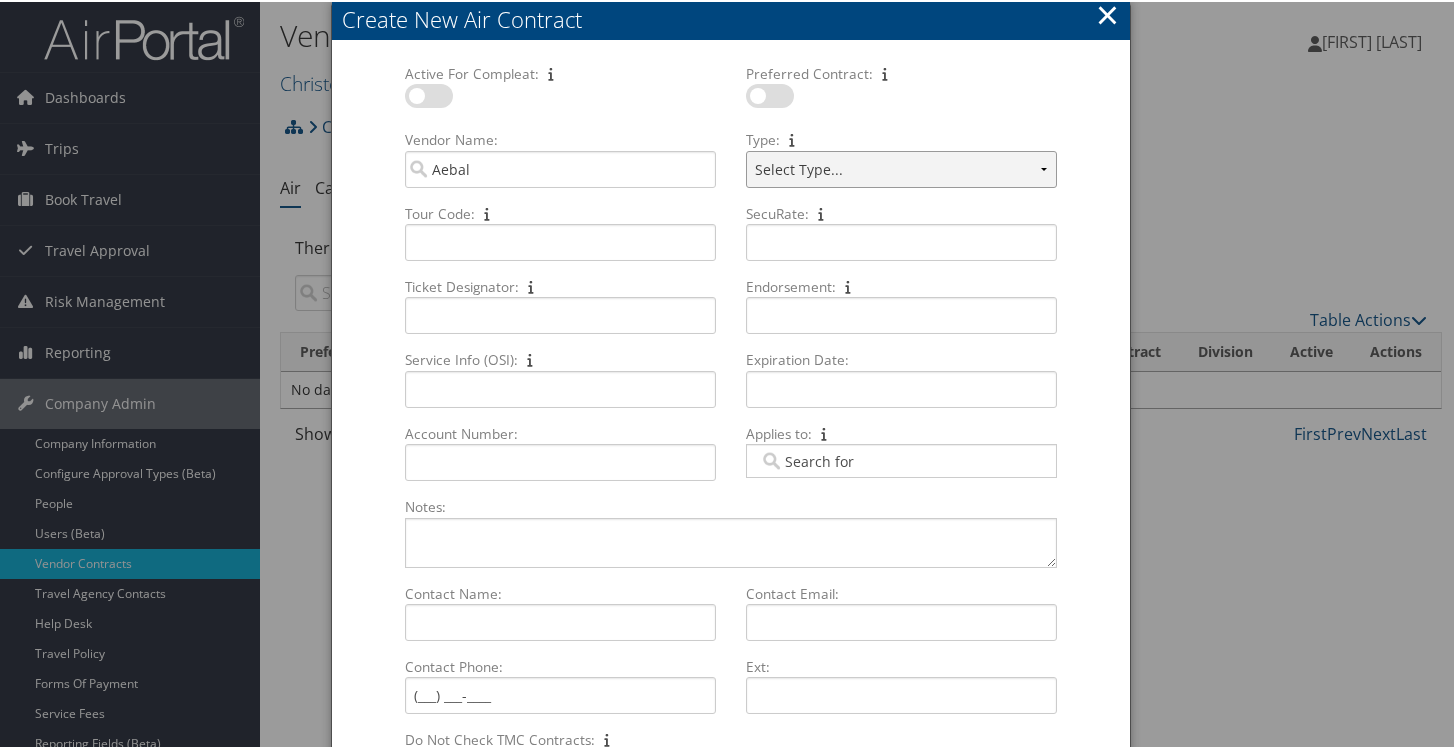 click on "Select Type... SBP CVA" at bounding box center [901, 167] 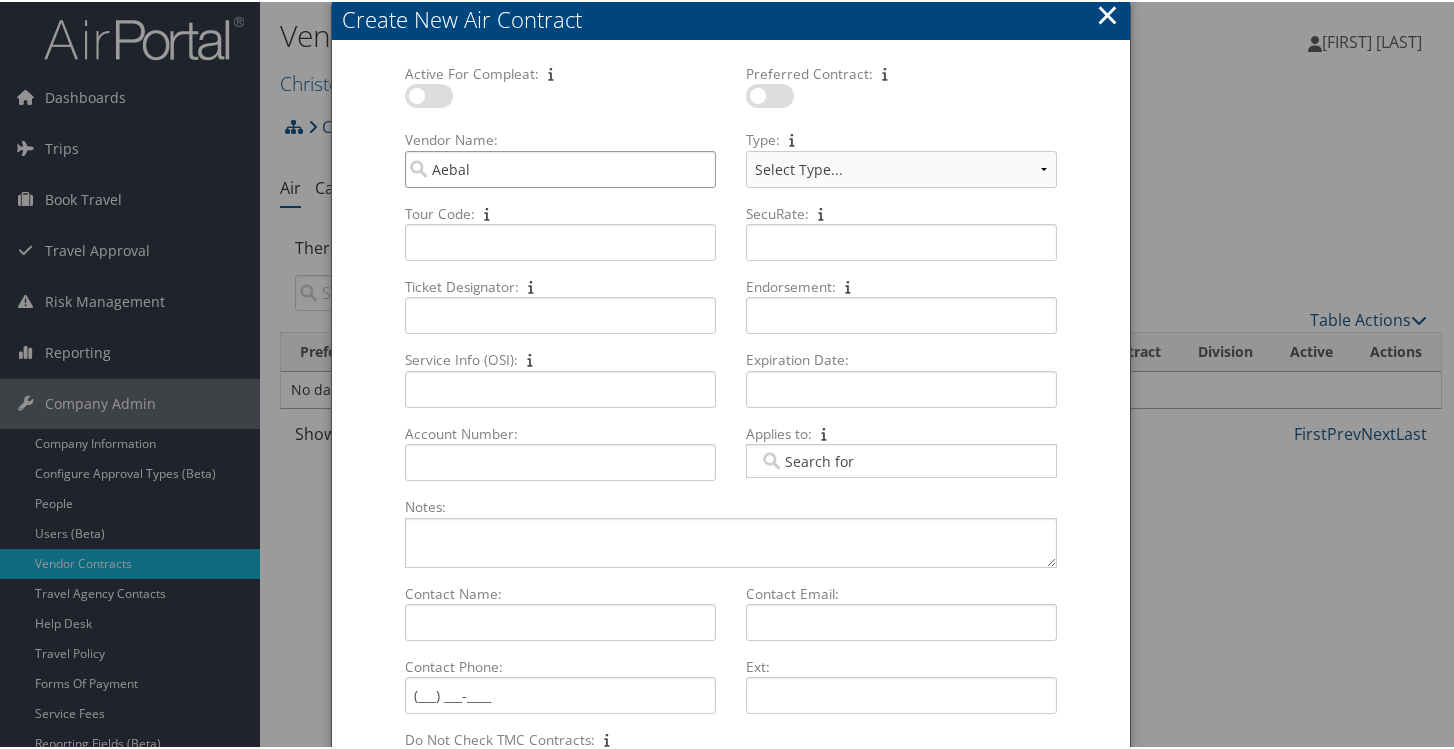 drag, startPoint x: 497, startPoint y: 173, endPoint x: 395, endPoint y: 169, distance: 102.0784 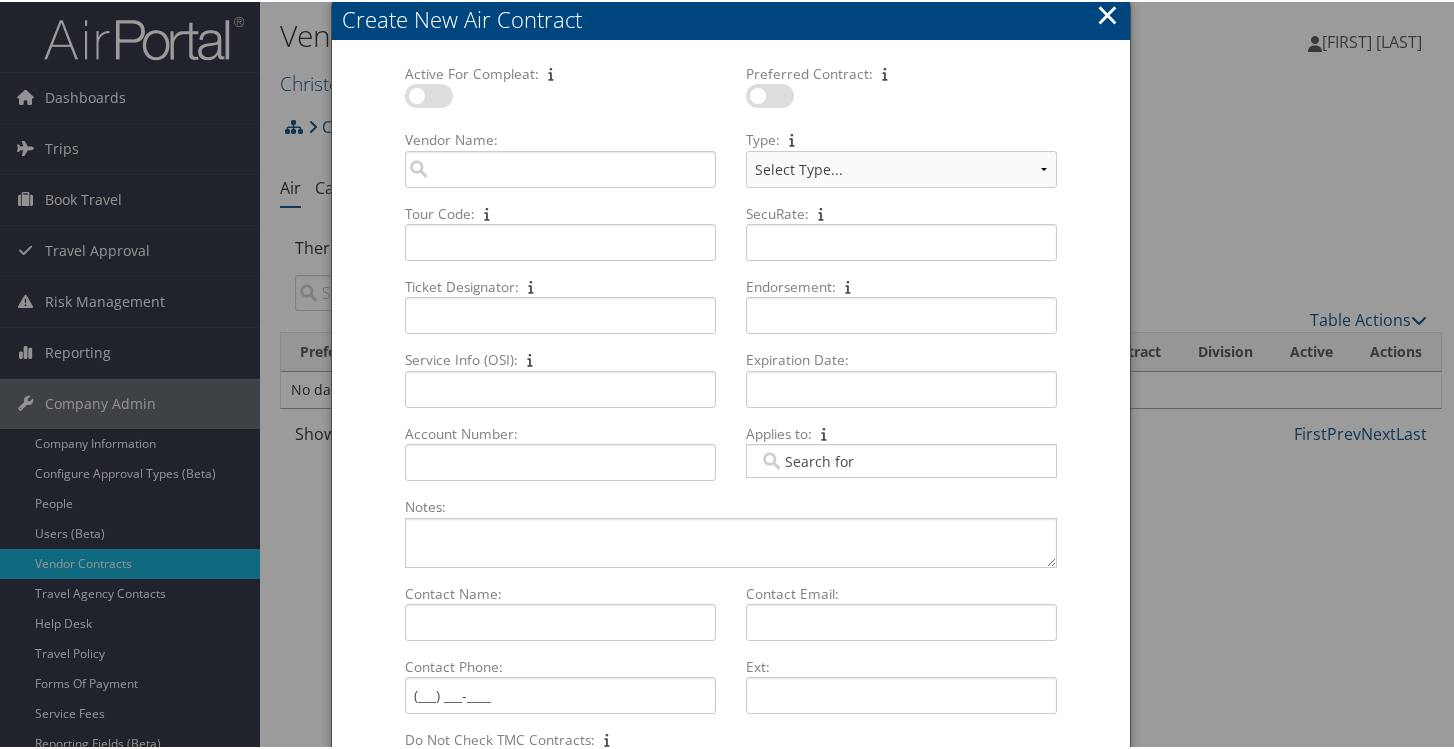 click on "Multiple values The selected items contain different values for this input. To edit and set all items for this input to the same value, click or tap here, otherwise they will retain their individual values. Undo changes" at bounding box center [560, 248] 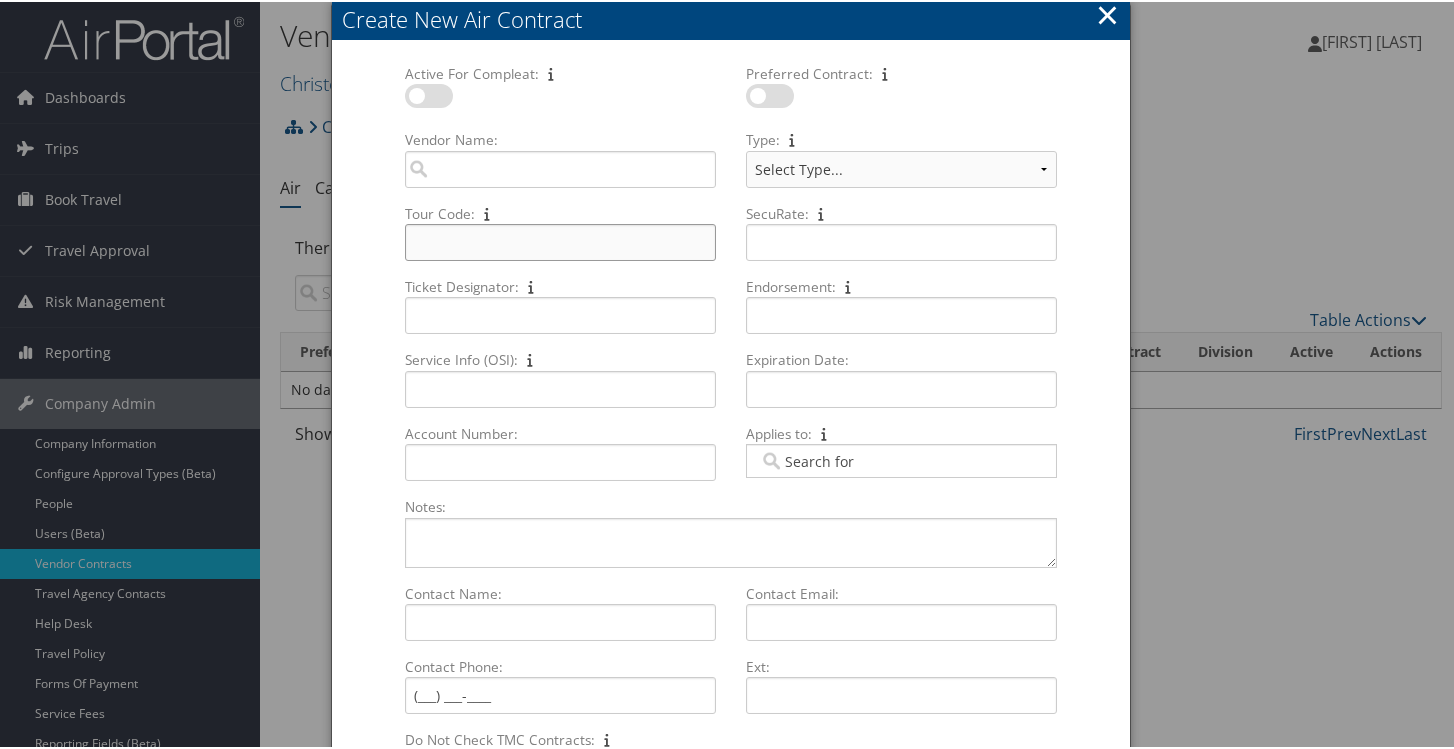 click on "Tour Code:      Multiple values The selected items contain different values for this input. To edit and set all items for this input to the same value, click or tap here, otherwise they will retain their individual values. Undo changes" at bounding box center [560, 240] 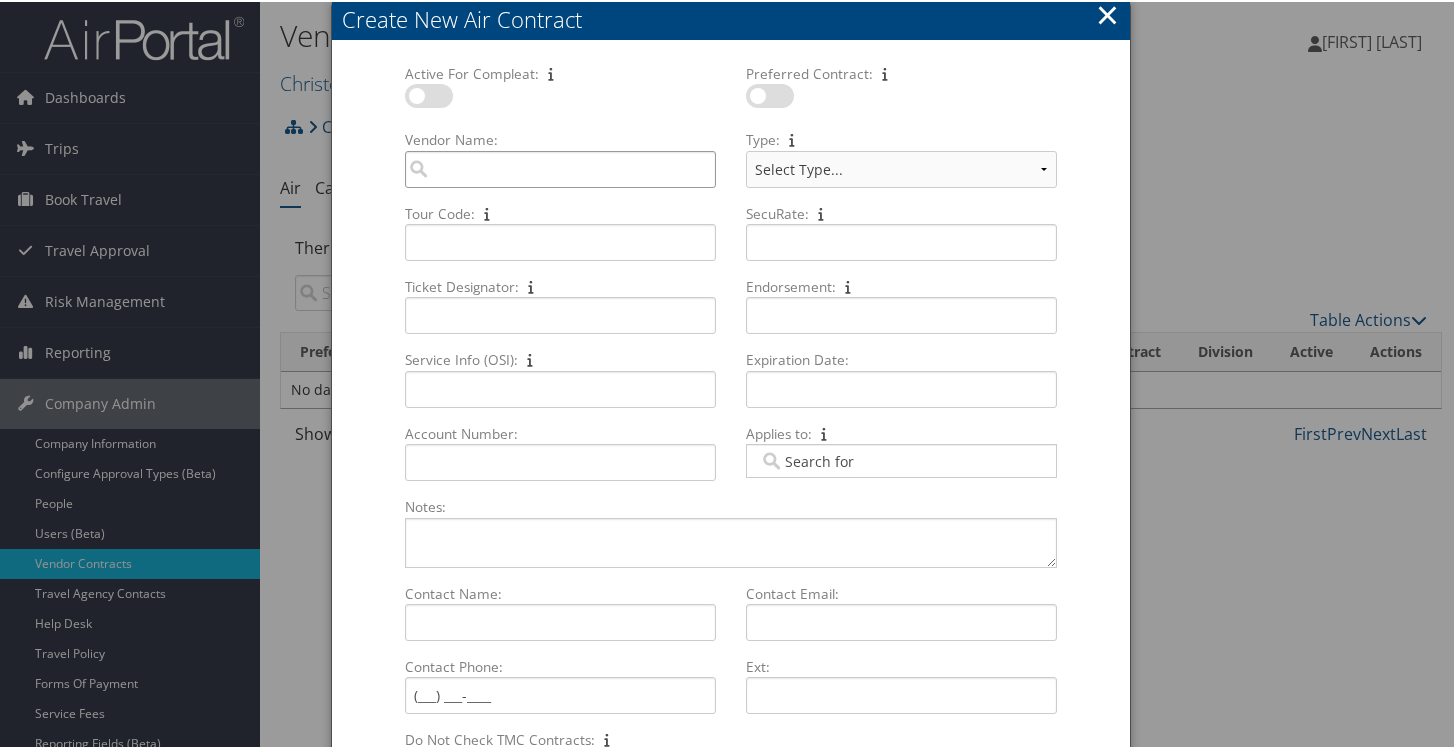 click on "Vendor Name: Multiple values The selected items contain different values for this input. To edit and set all items for this input to the same value, click or tap here, otherwise they will retain their individual values. Undo changes" at bounding box center (560, 167) 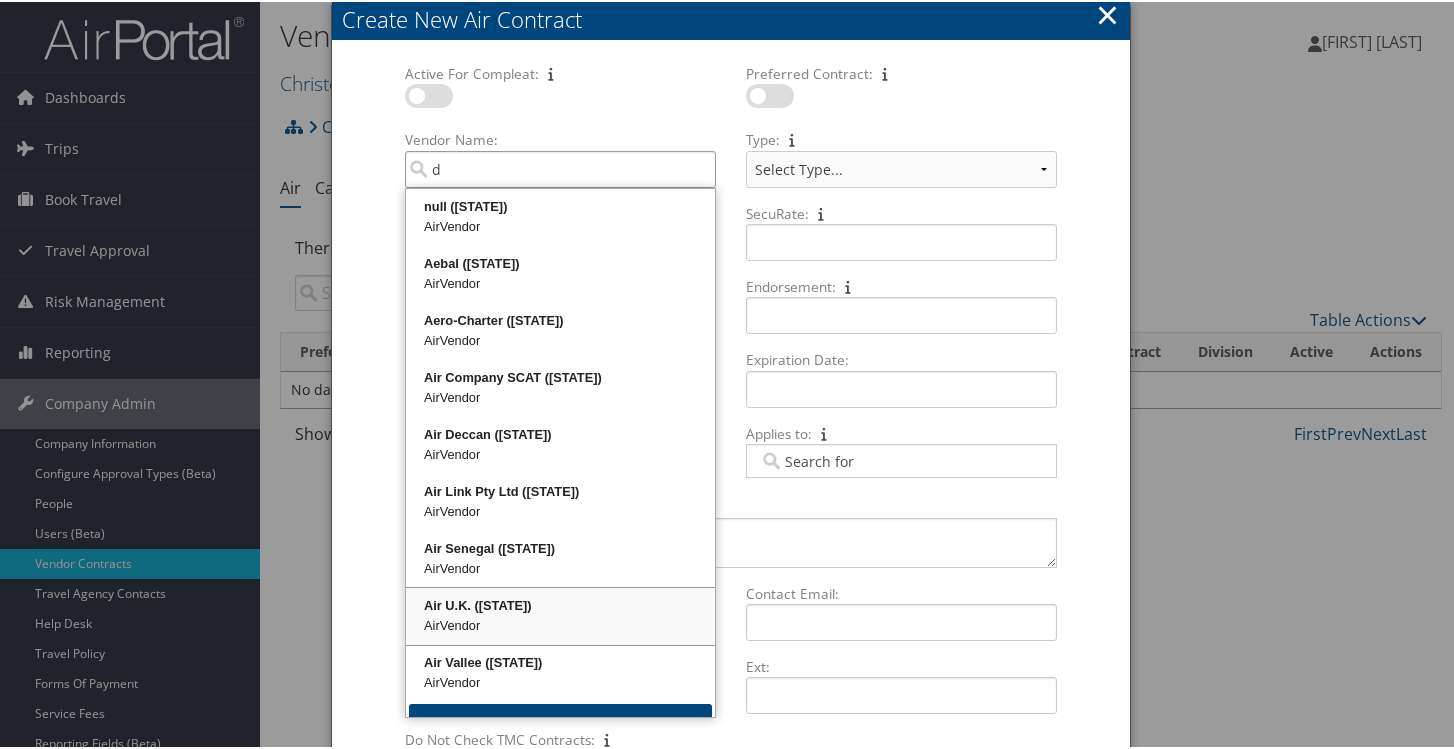 scroll, scrollTop: 48, scrollLeft: 0, axis: vertical 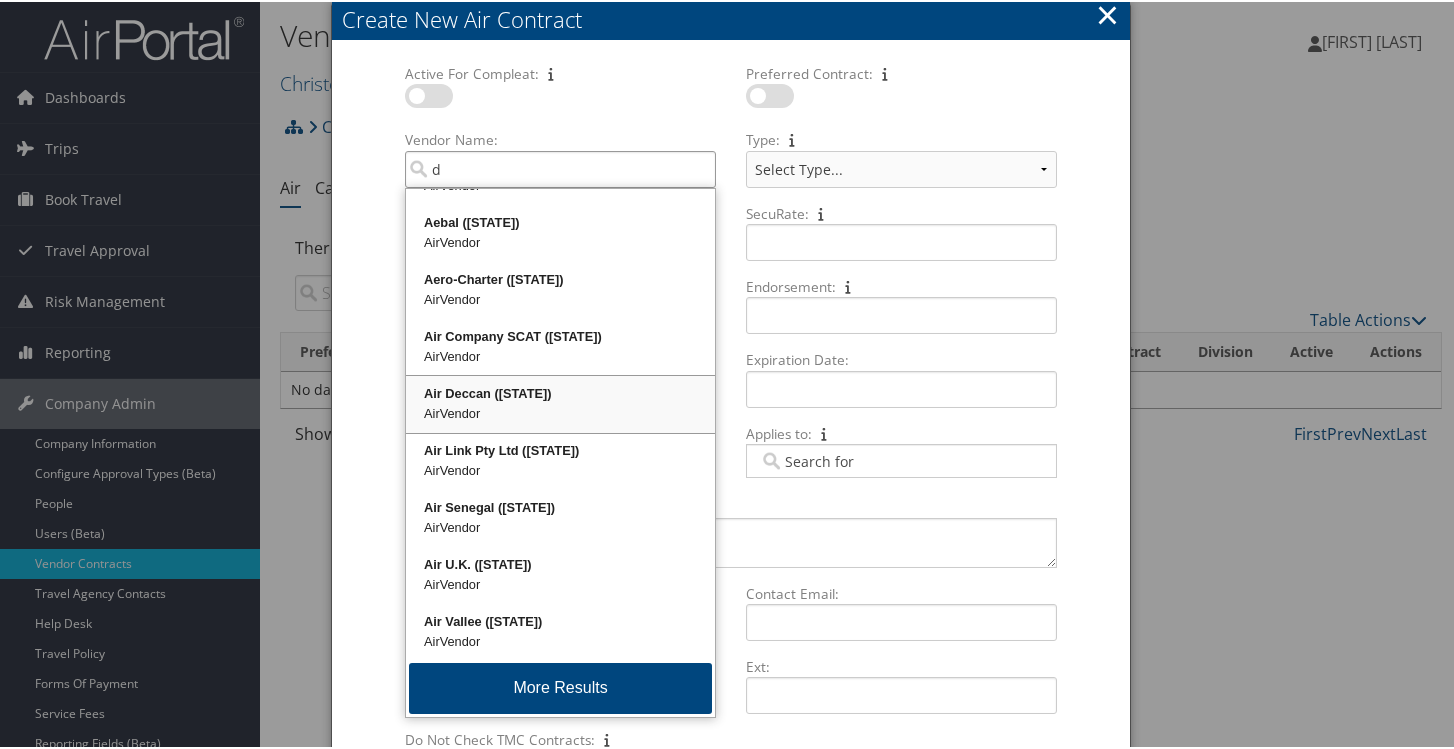 click on "Air Deccan (DN)" at bounding box center [560, 392] 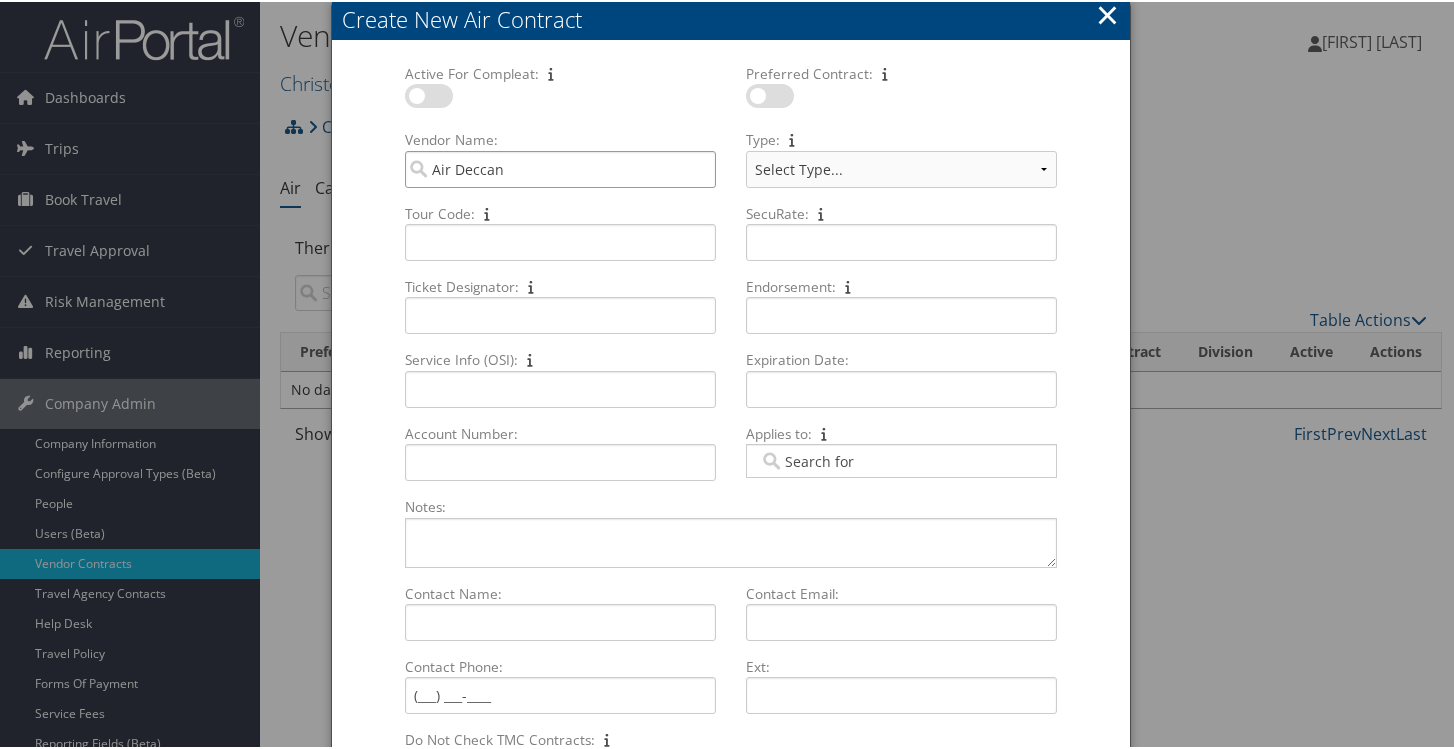 type on "Air Deccan" 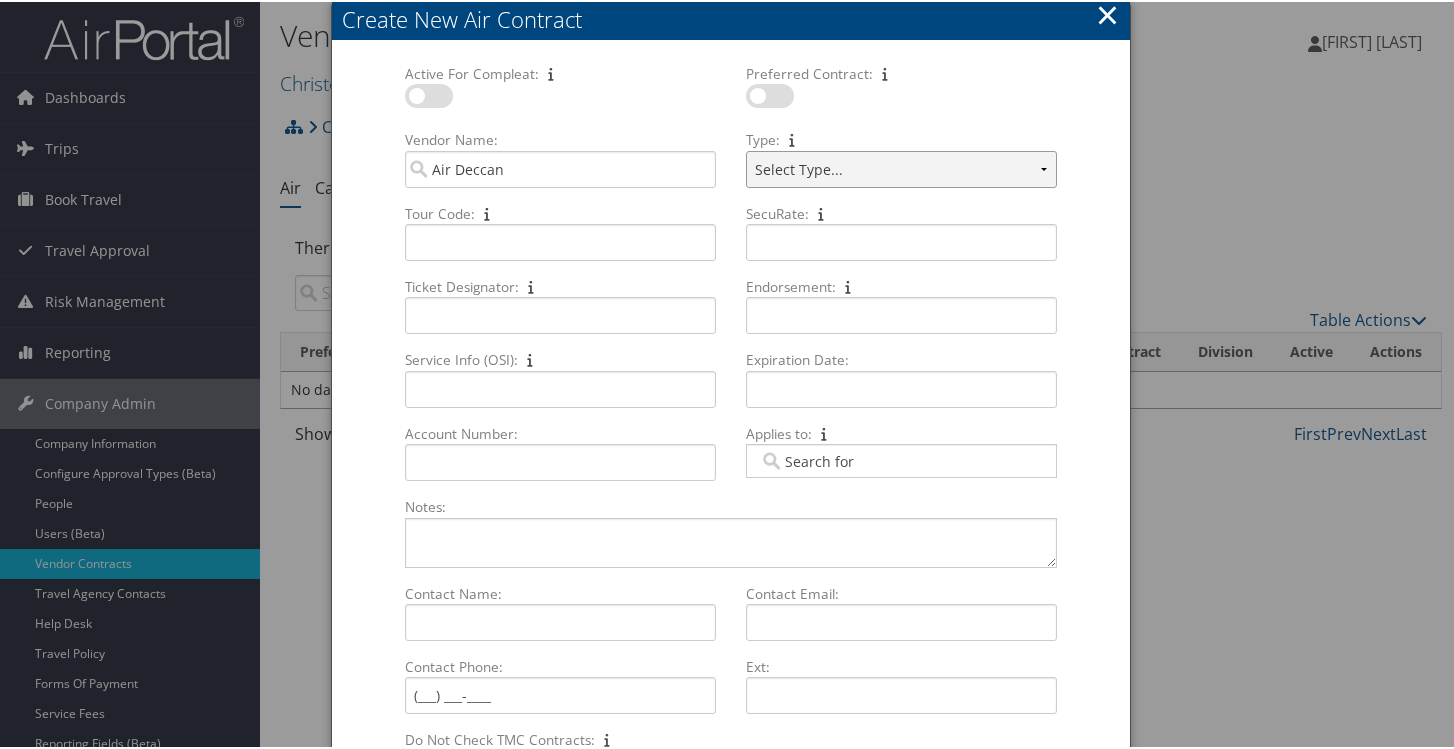 click on "Select Type... SBP CVA" at bounding box center (901, 167) 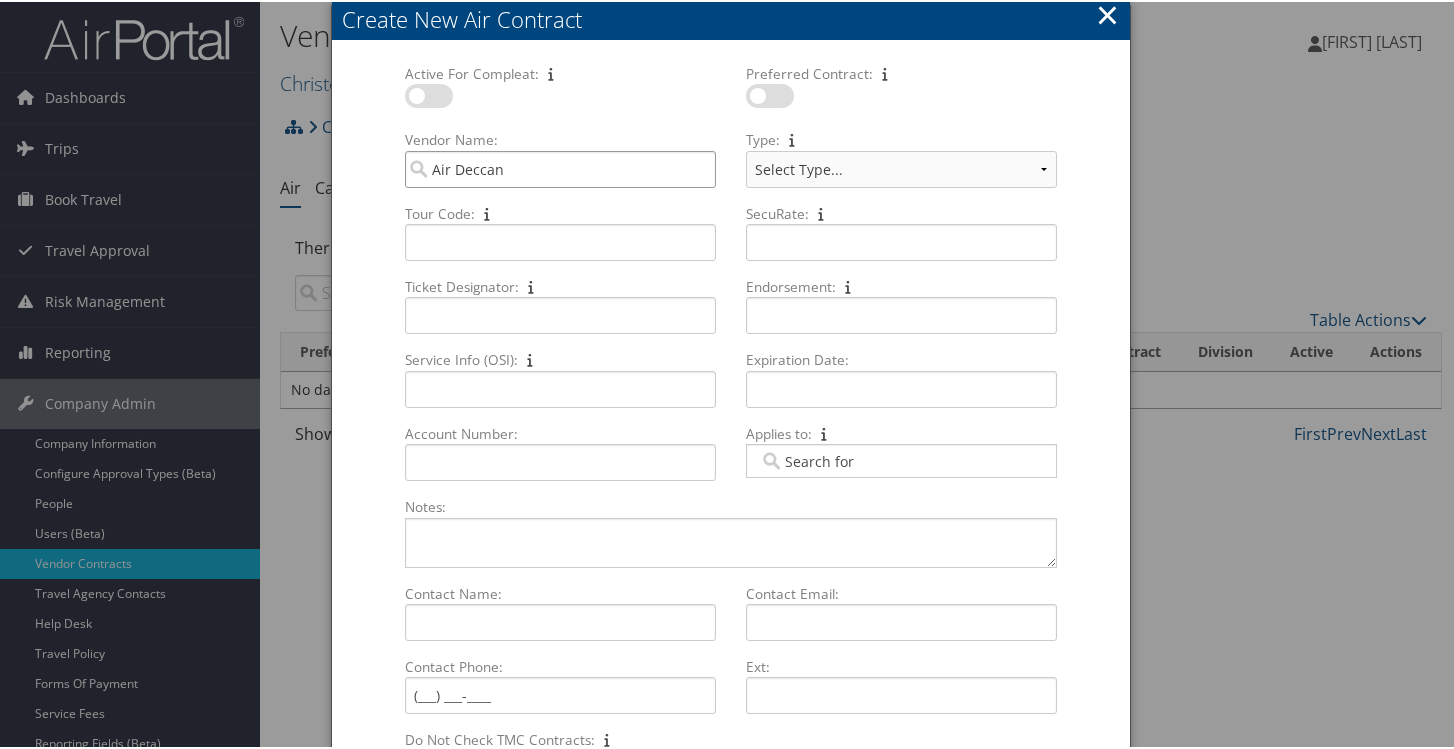 click on "Air Deccan" at bounding box center (560, 167) 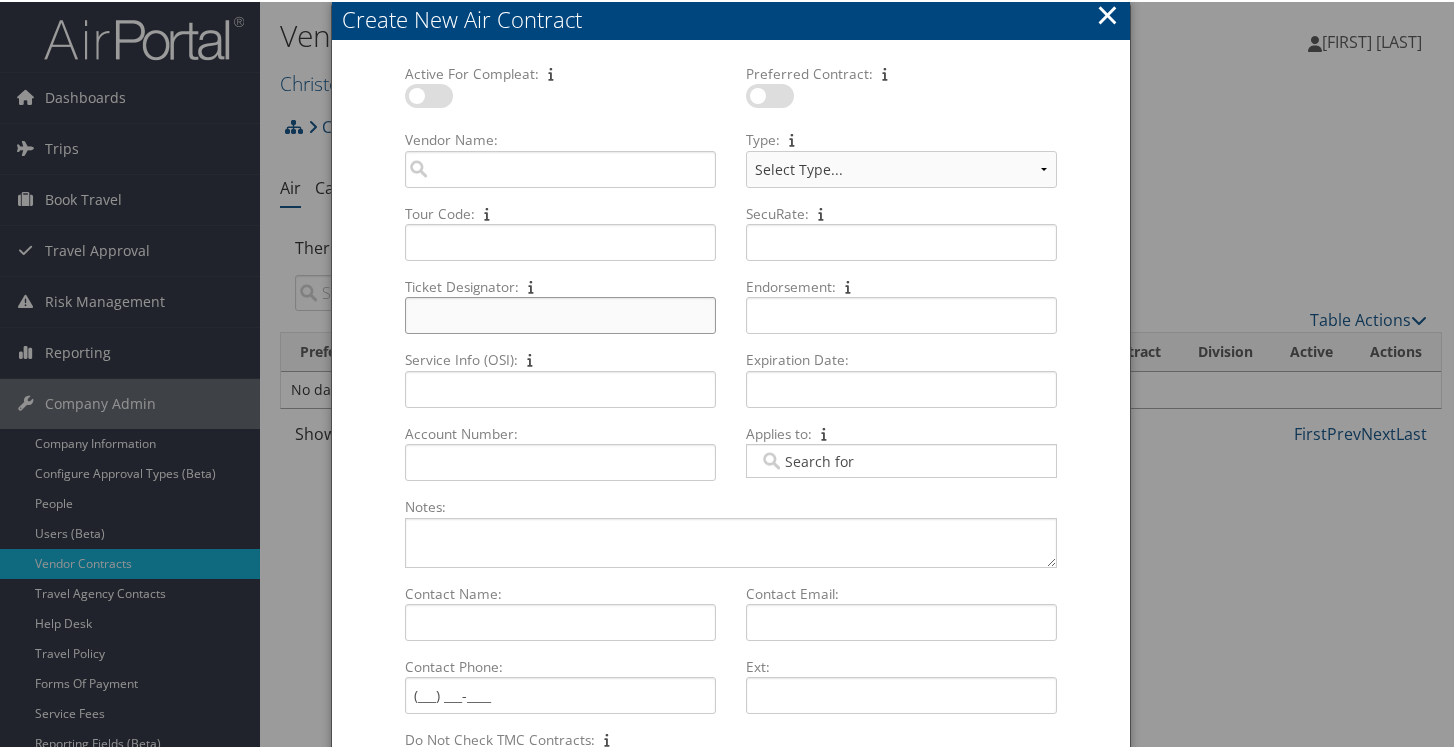 click on "Ticket Designator:      Multiple values The selected items contain different values for this input. To edit and set all items for this input to the same value, click or tap here, otherwise they will retain their individual values. Undo changes" at bounding box center (560, 313) 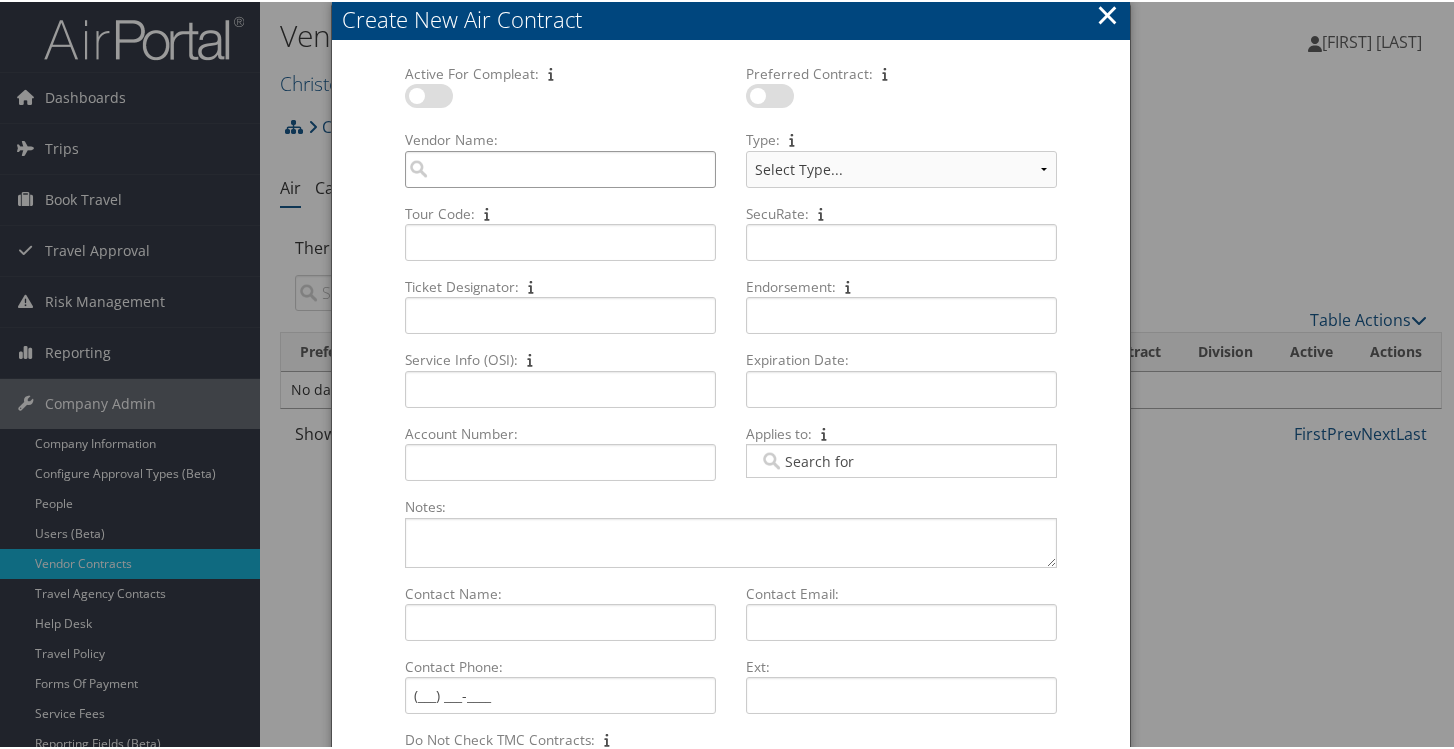 click on "Vendor Name: Multiple values The selected items contain different values for this input. To edit and set all items for this input to the same value, click or tap here, otherwise they will retain their individual values. Undo changes" at bounding box center (560, 167) 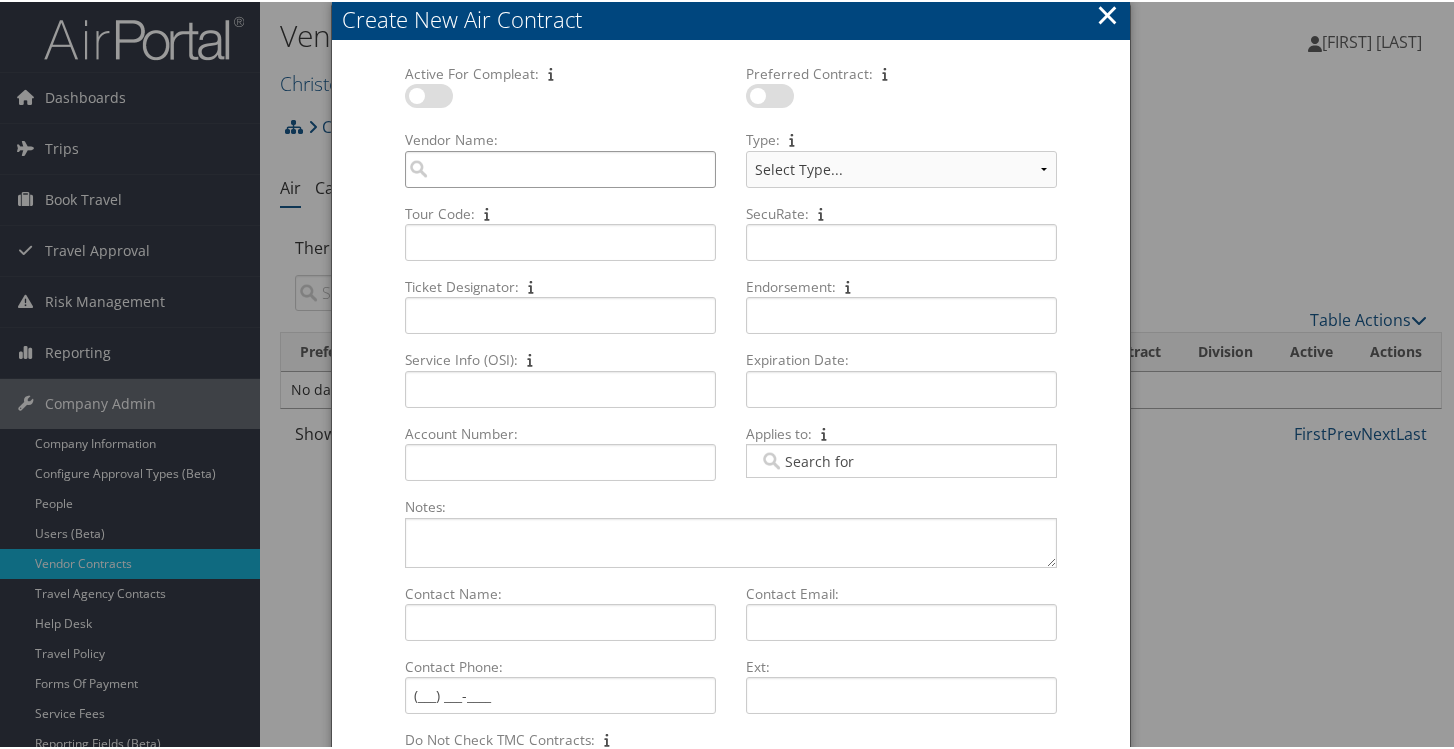 click on "Vendor Name: Multiple values The selected items contain different values for this input. To edit and set all items for this input to the same value, click or tap here, otherwise they will retain their individual values. Undo changes" at bounding box center (560, 167) 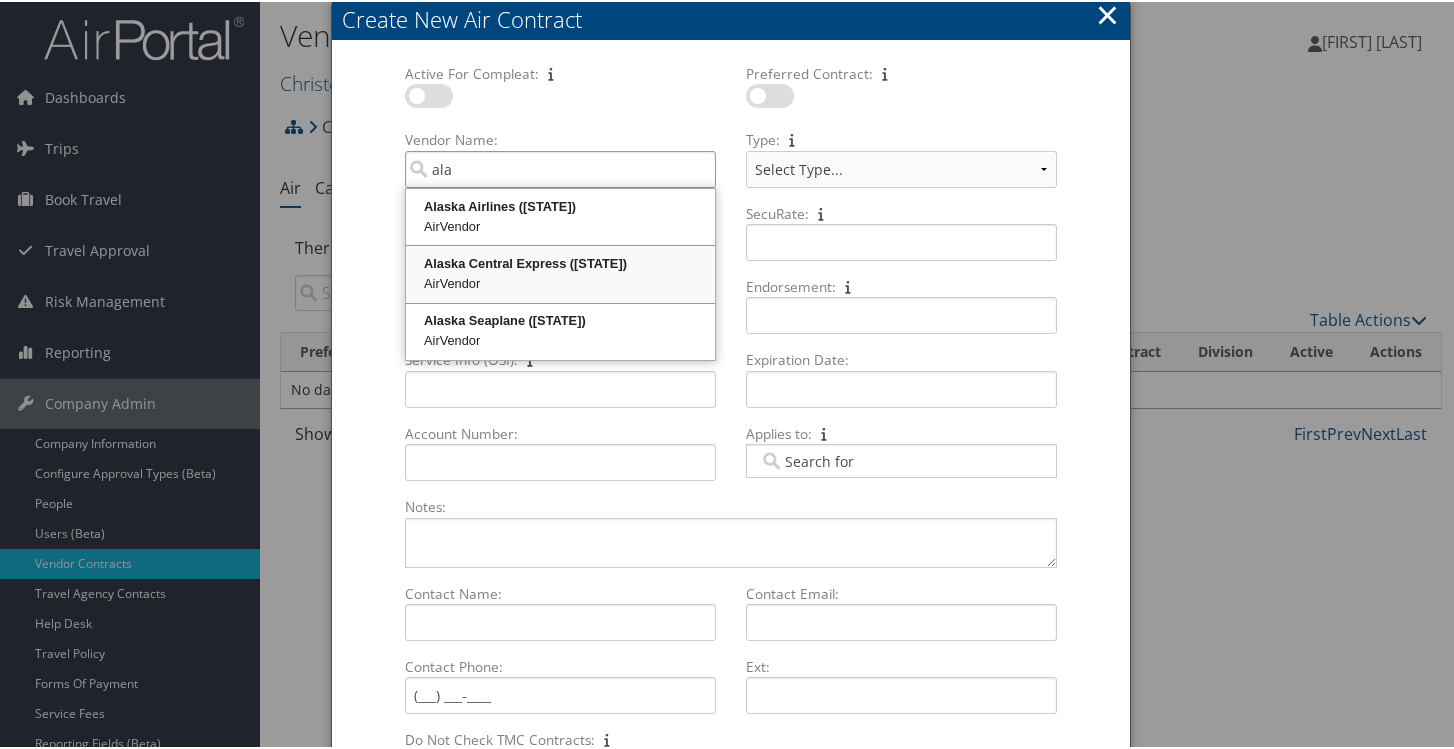 click on "AirVendor" at bounding box center [560, 282] 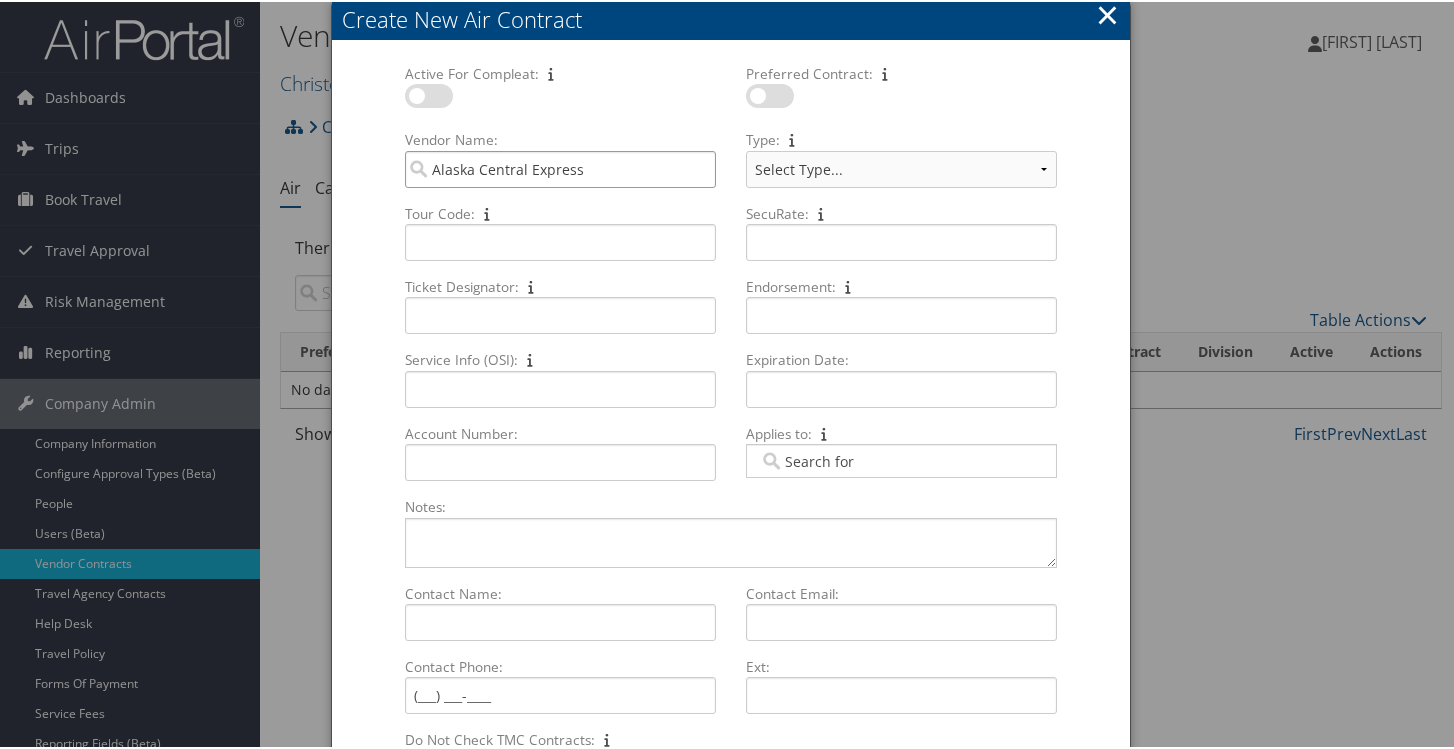 type on "Alaska Central Express" 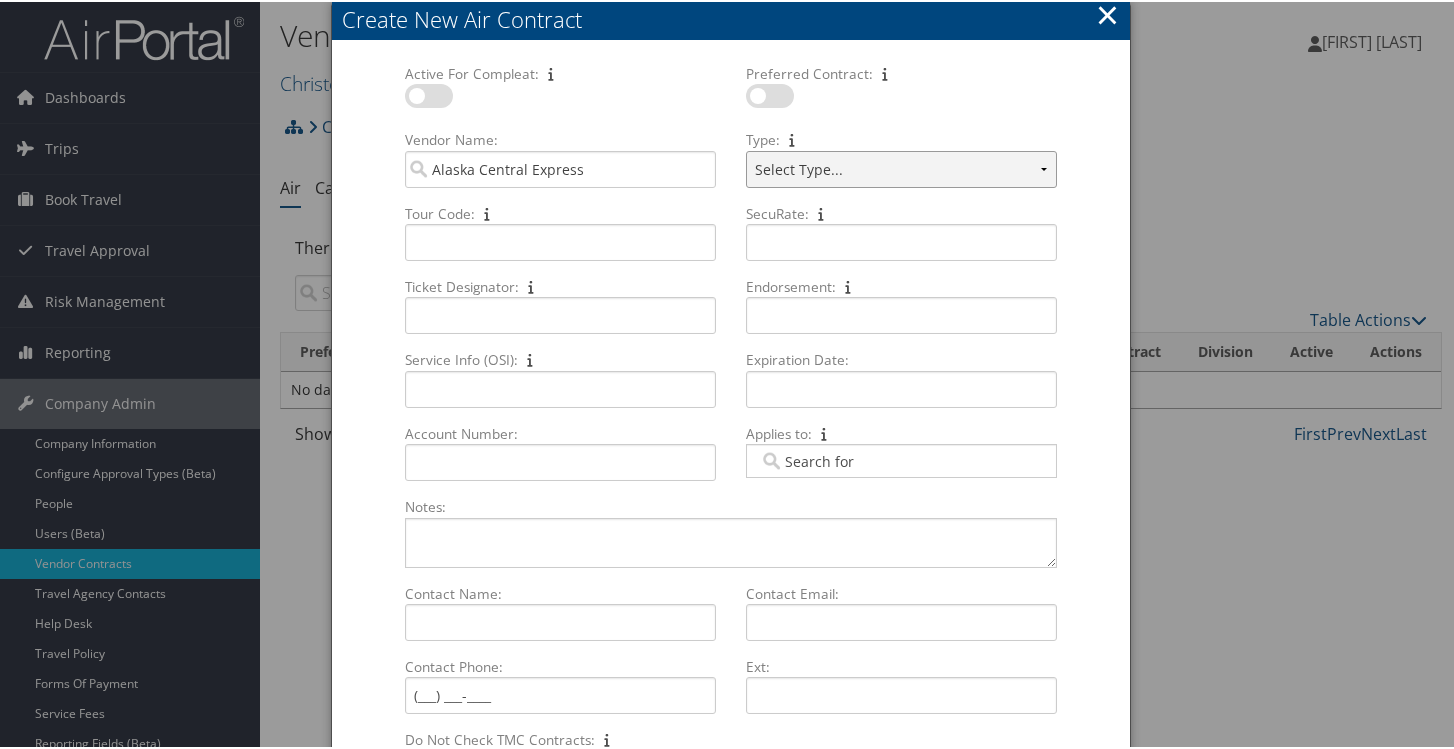 click on "Select Type... SBP CVA" at bounding box center (901, 167) 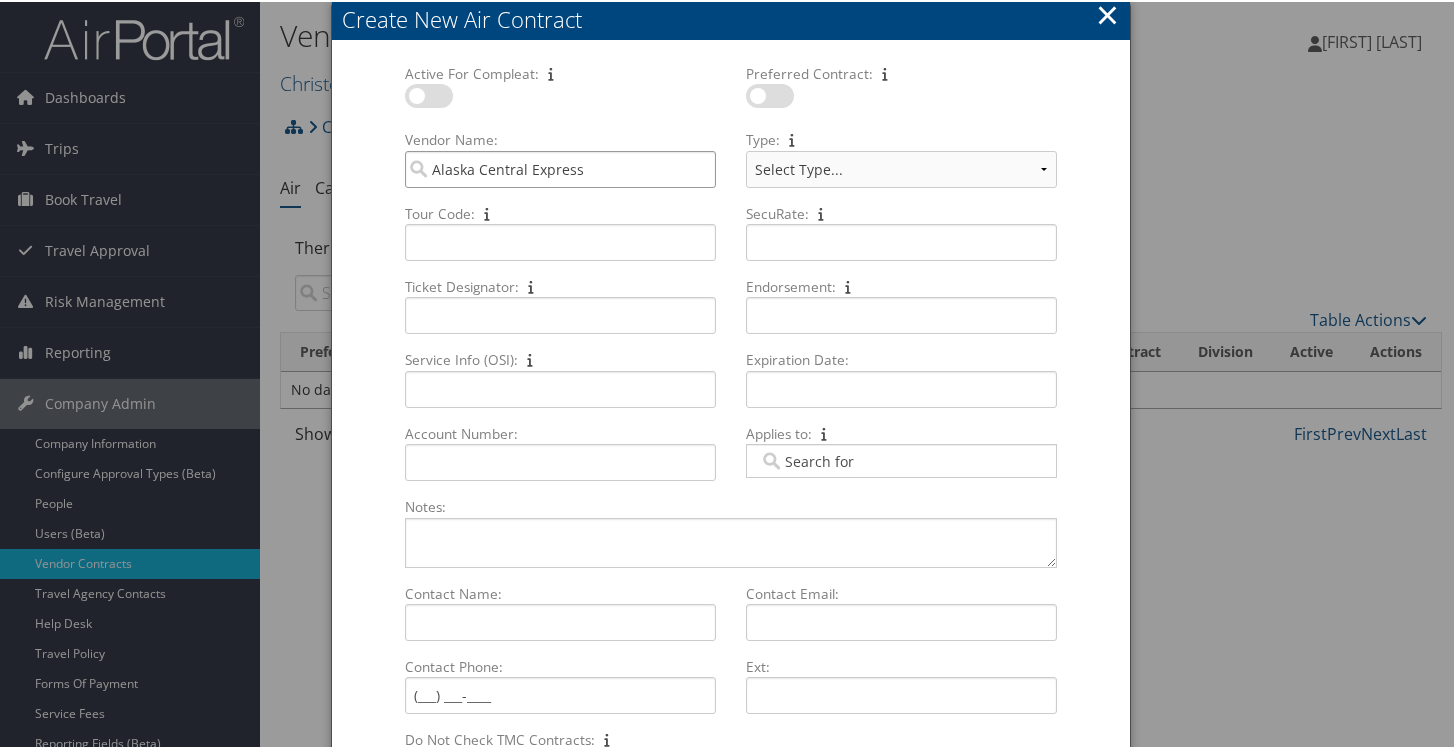 click on "Alaska Central Express" at bounding box center (560, 167) 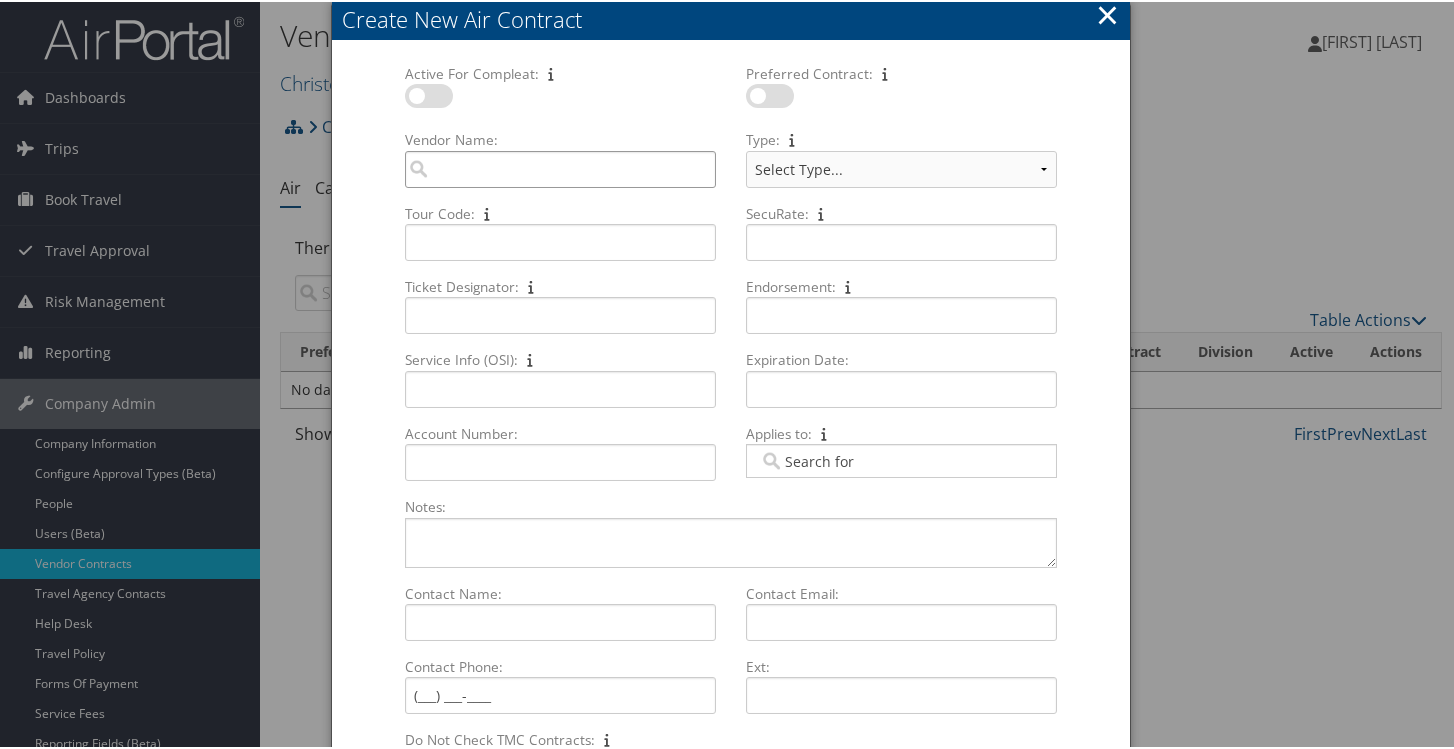 click on "Vendor Name: Multiple values The selected items contain different values for this input. To edit and set all items for this input to the same value, click or tap here, otherwise they will retain their individual values. Undo changes" at bounding box center (560, 167) 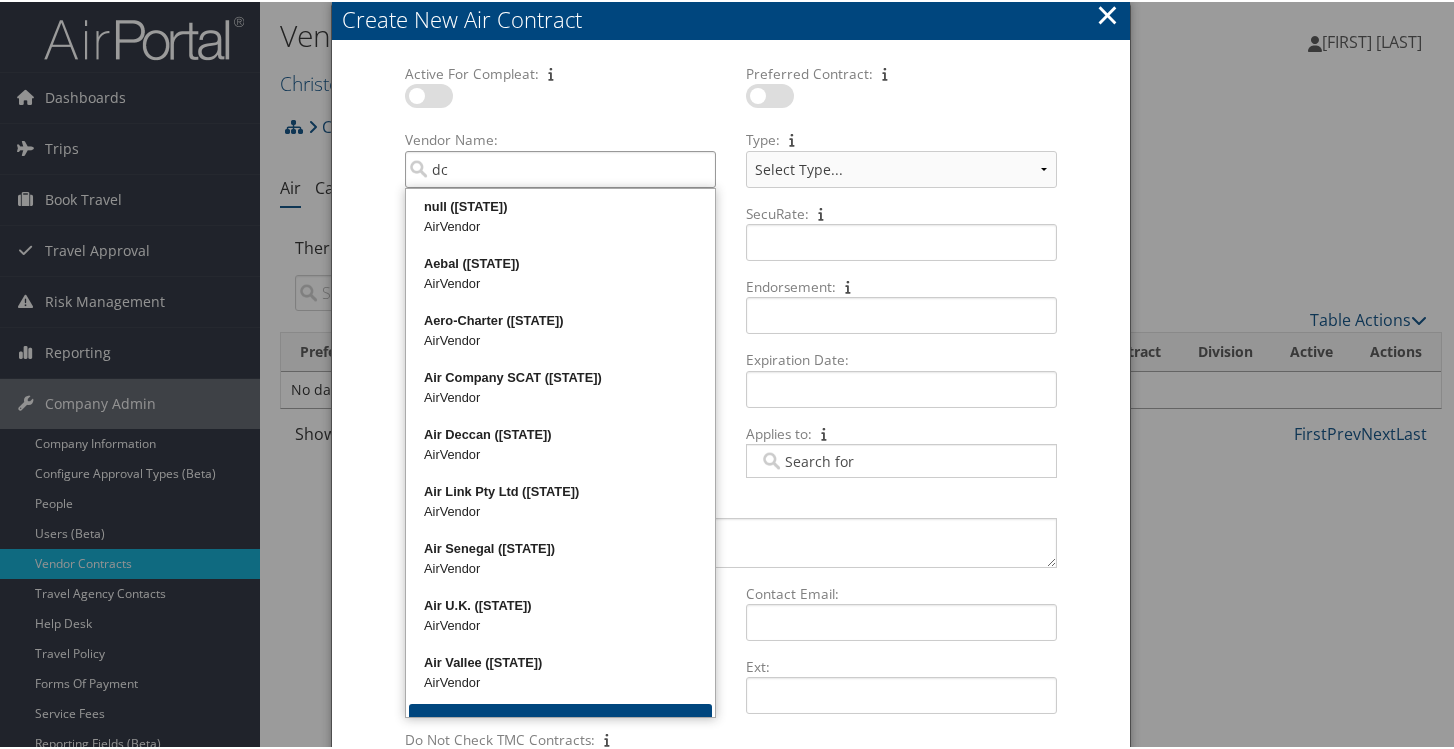 type on "d" 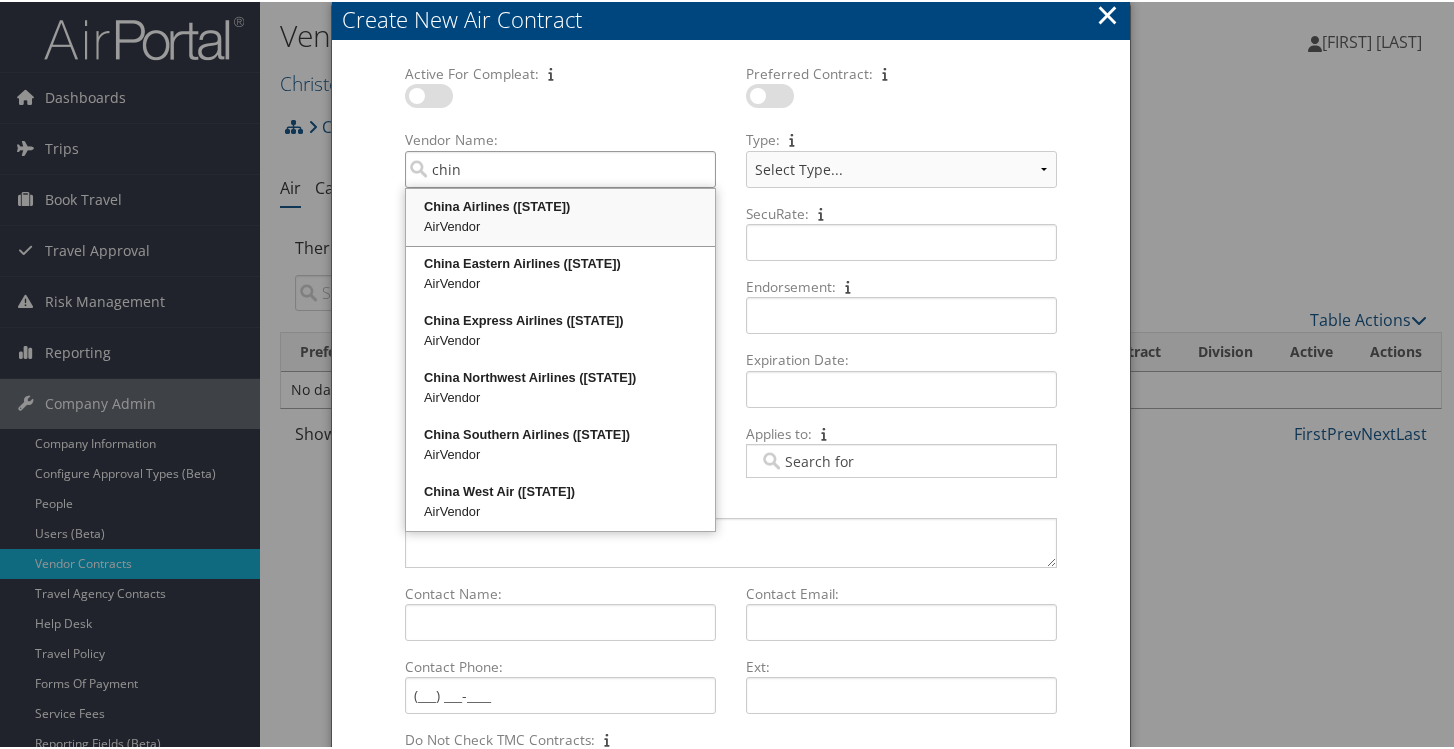 click on "China Airlines (CI)" at bounding box center (560, 205) 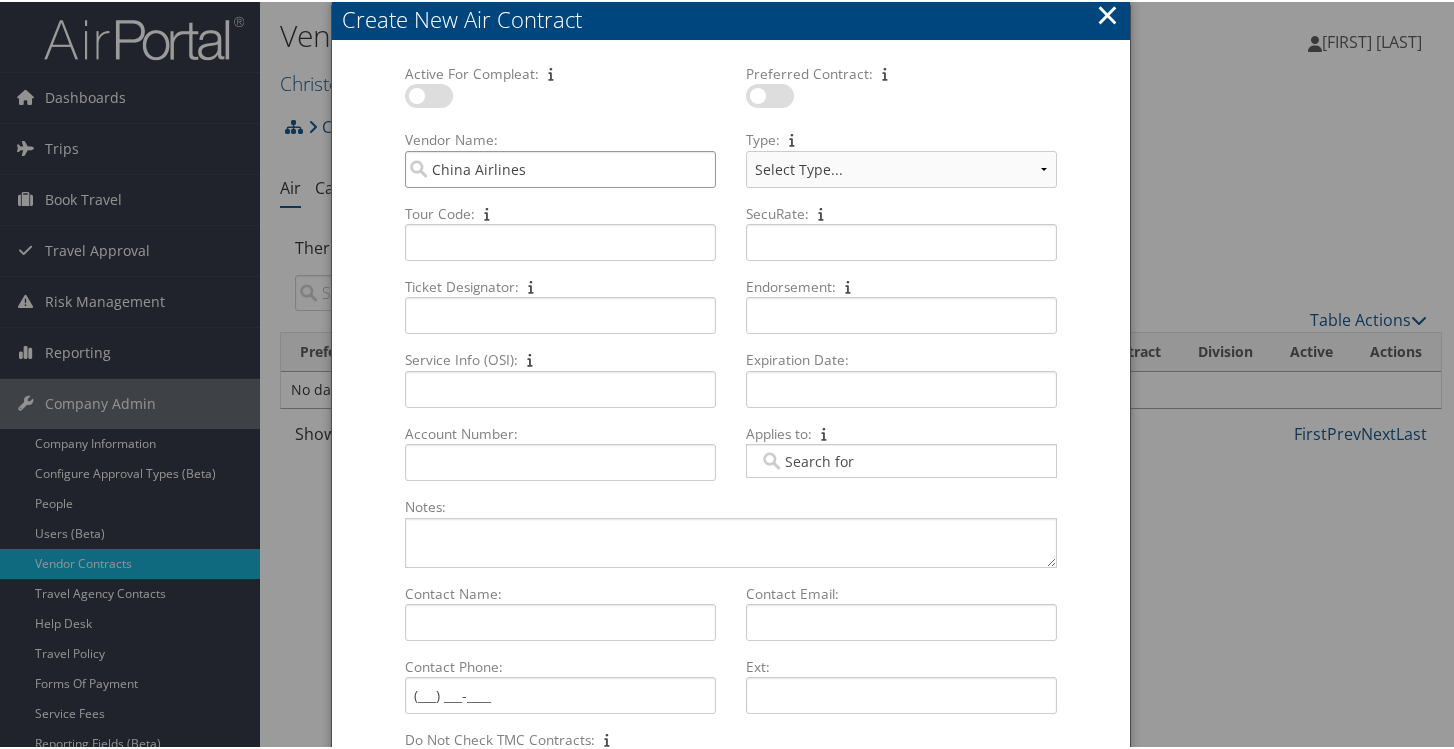 type on "China Airlines" 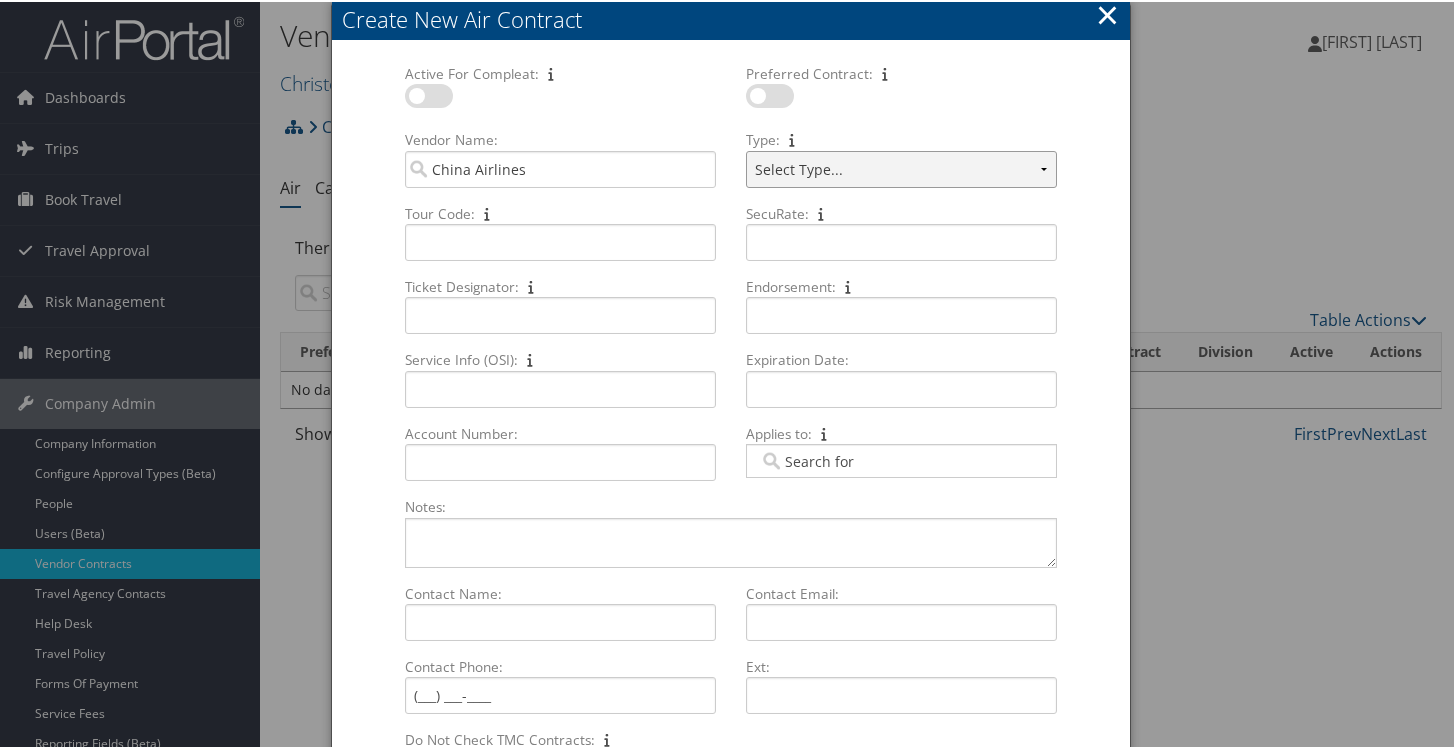 click on "Select Type... SBP CVA" at bounding box center (901, 167) 